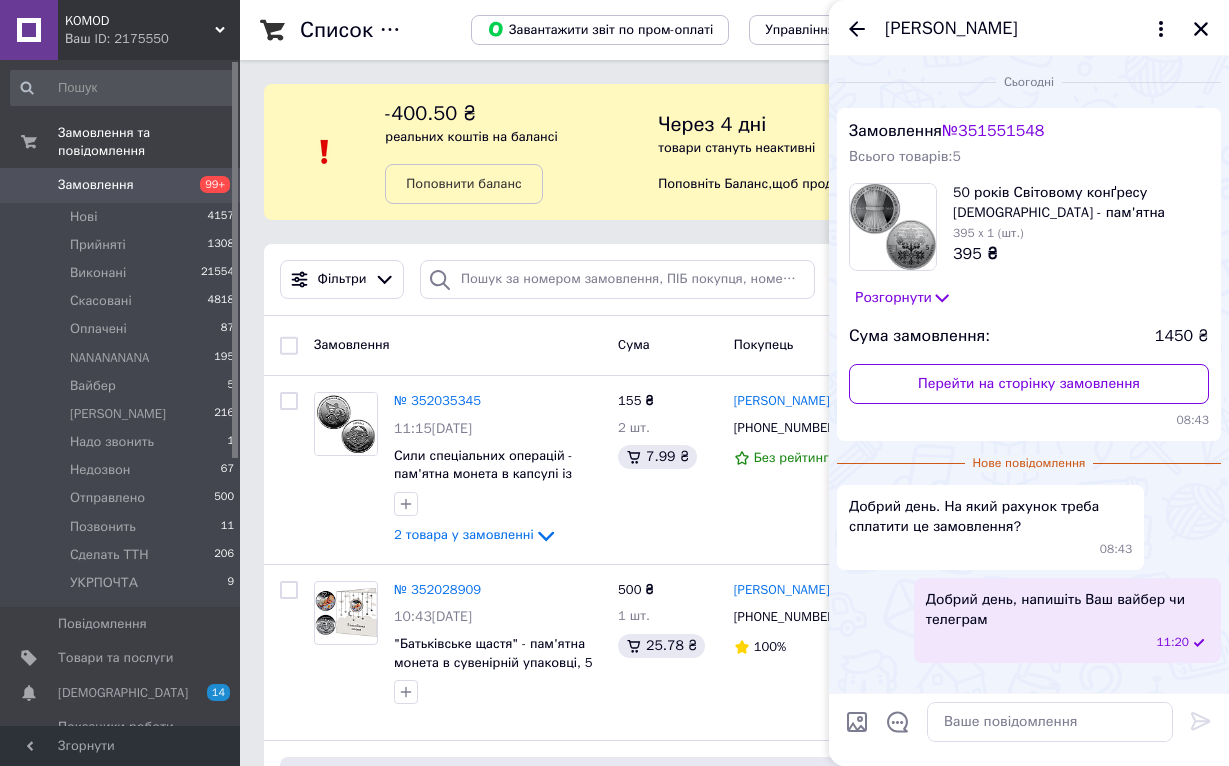 scroll, scrollTop: 0, scrollLeft: 0, axis: both 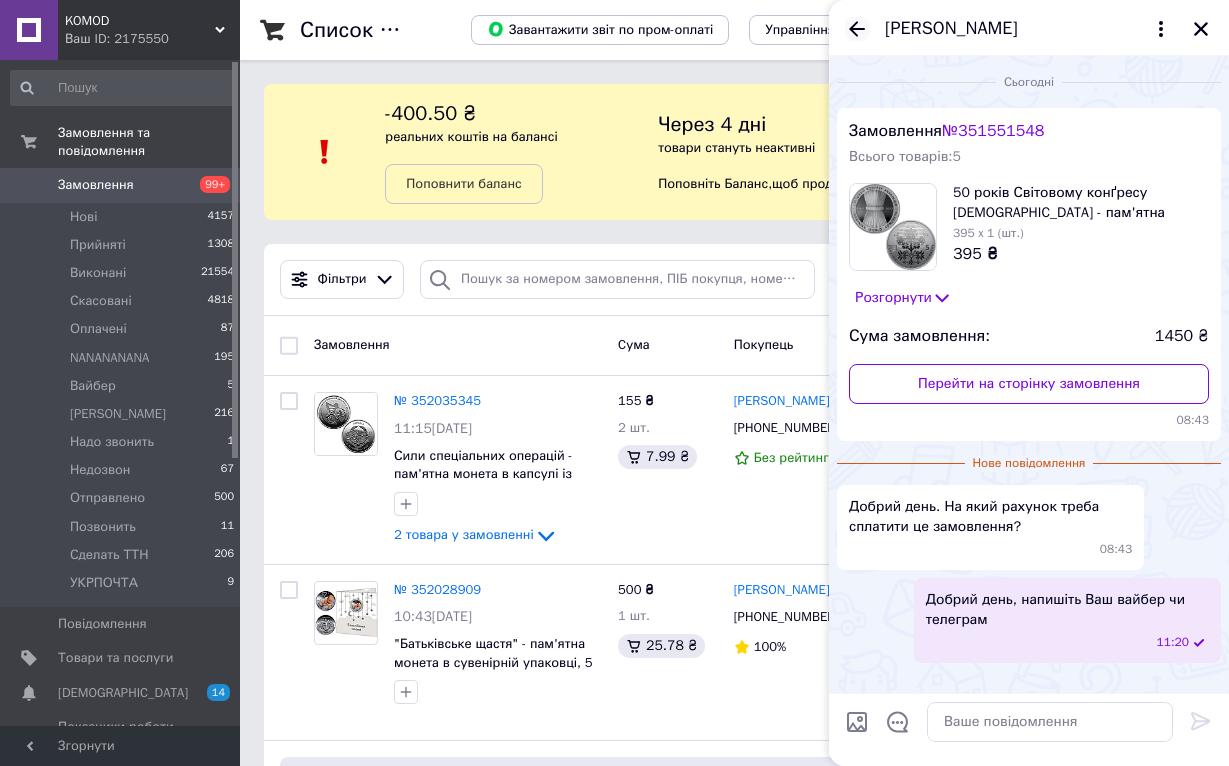 click 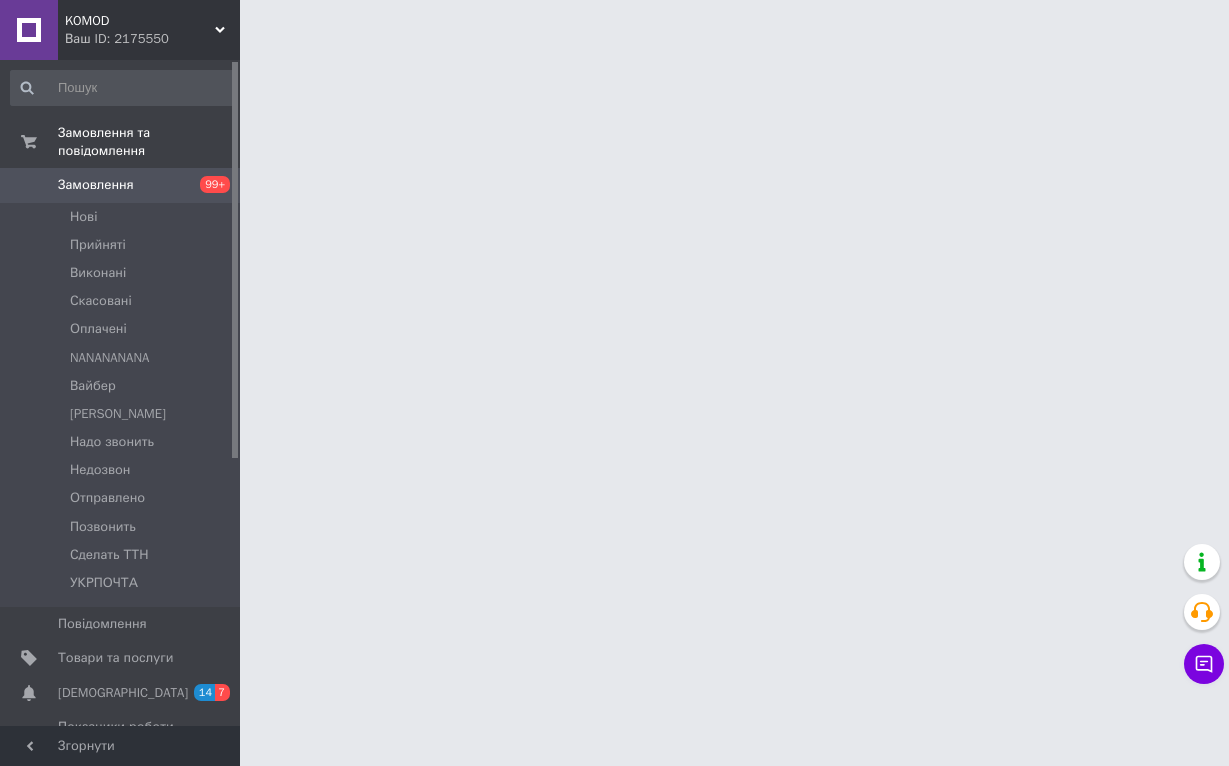 scroll, scrollTop: 0, scrollLeft: 0, axis: both 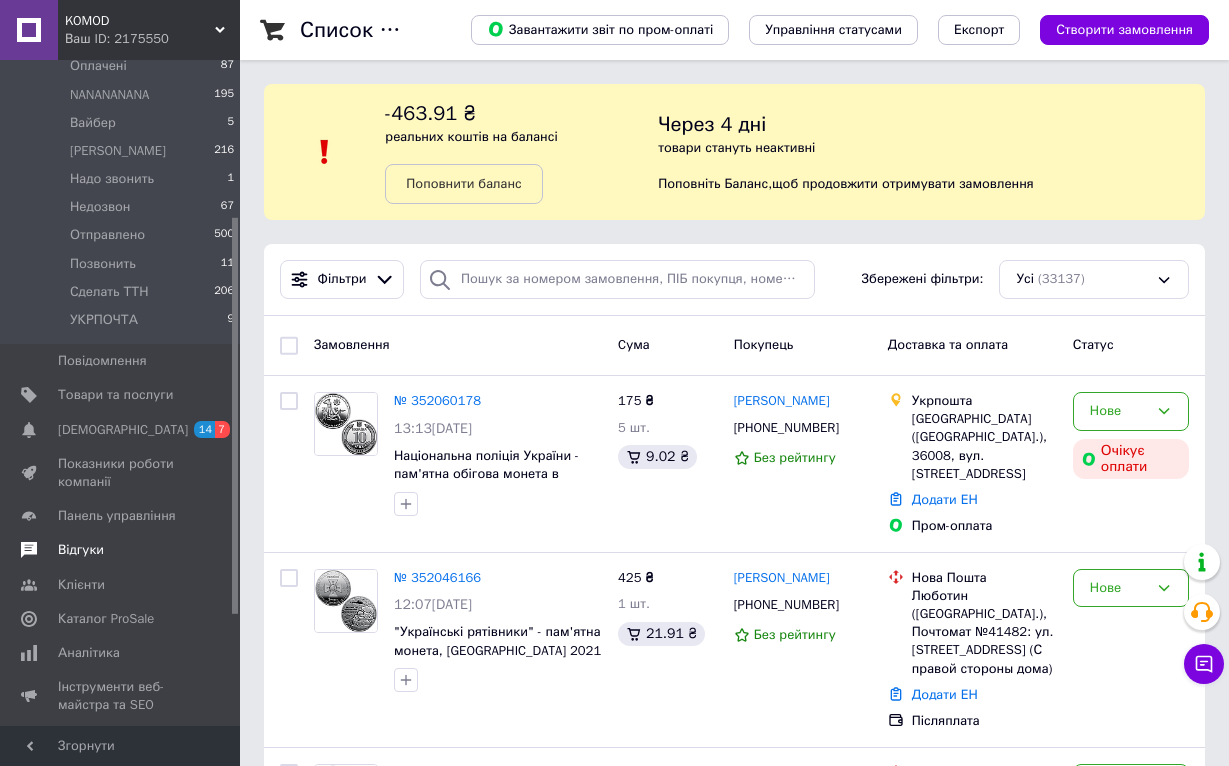 click on "Відгуки" at bounding box center [81, 550] 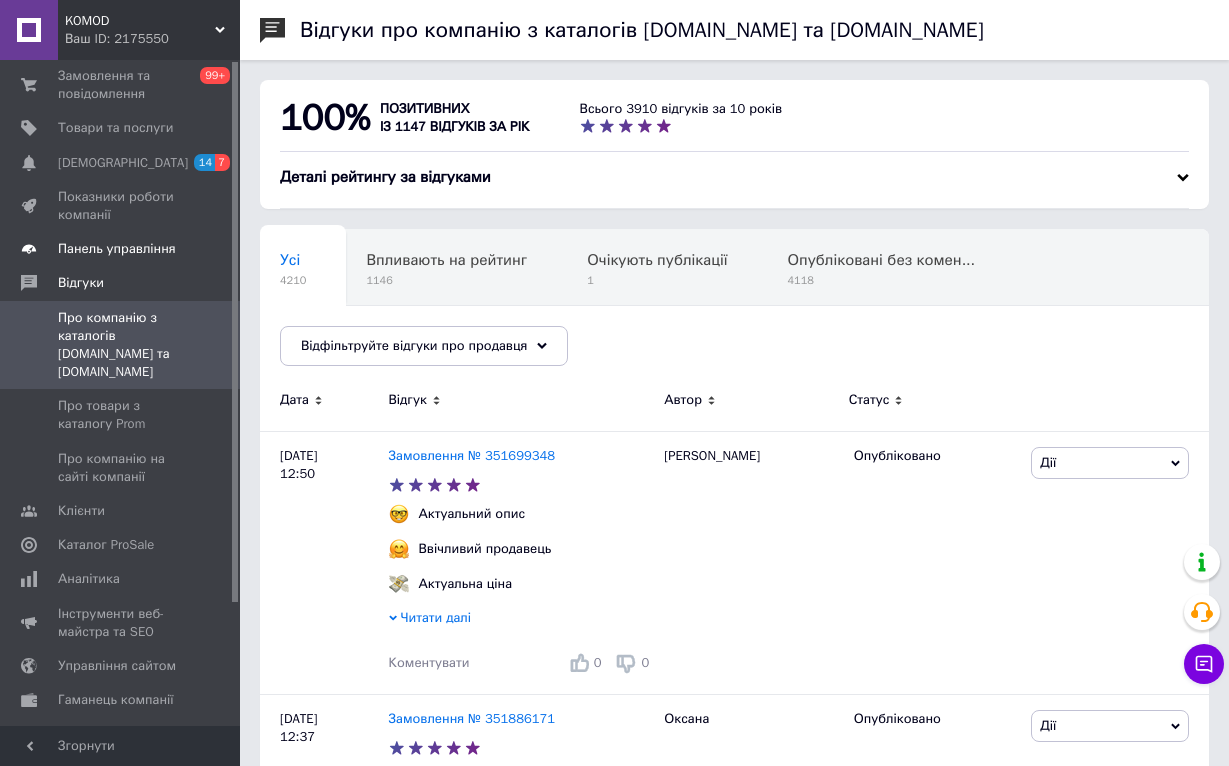 scroll, scrollTop: 0, scrollLeft: 0, axis: both 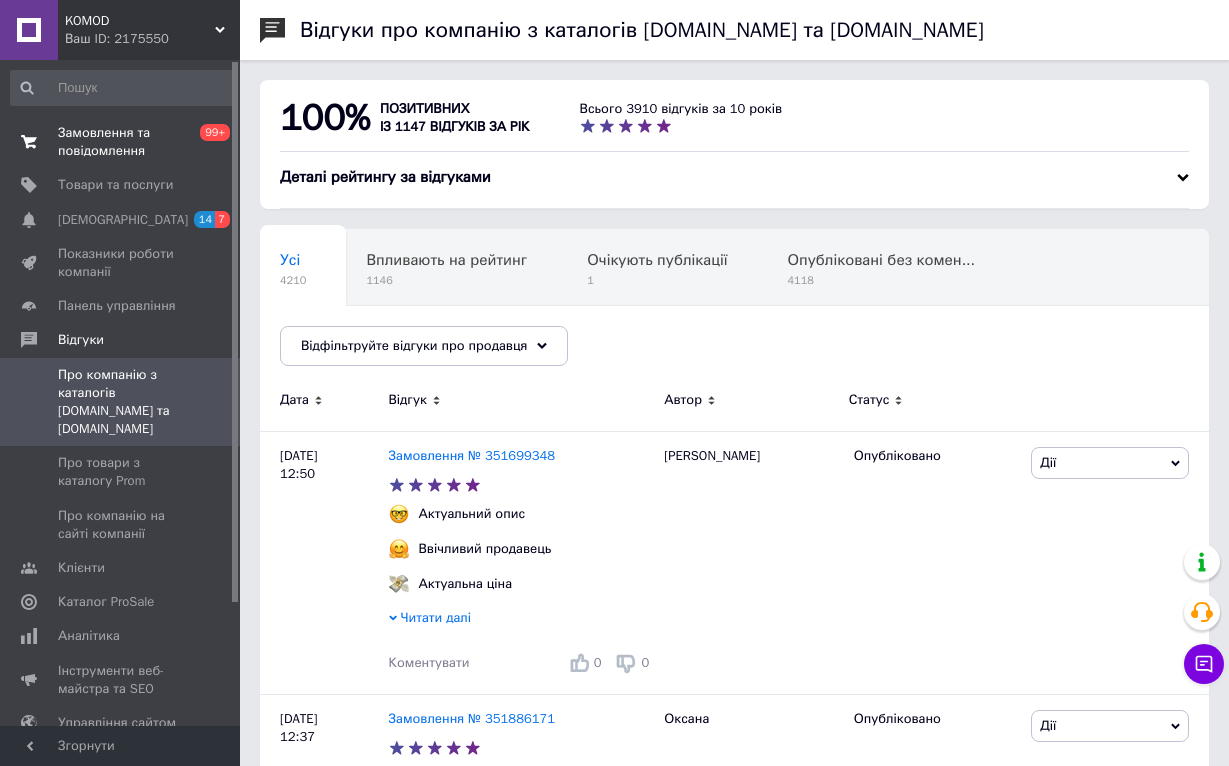 click on "Замовлення та повідомлення" at bounding box center (121, 142) 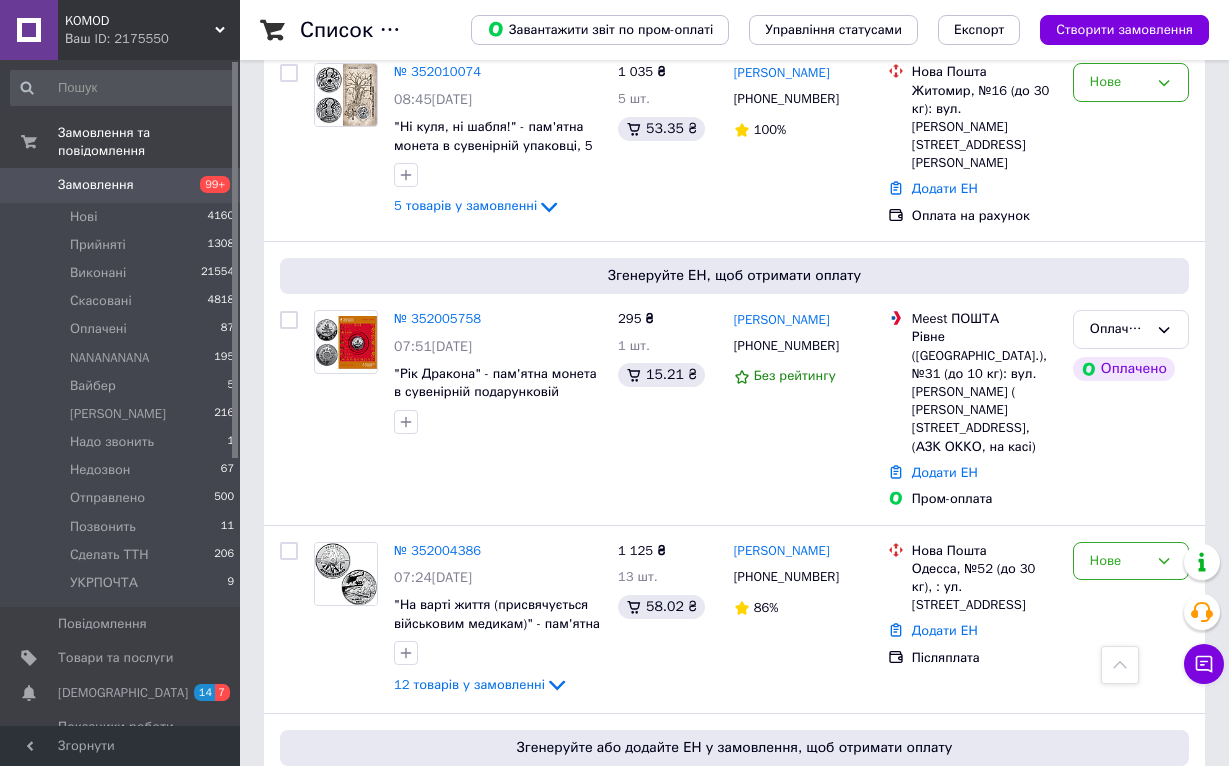 scroll, scrollTop: 2377, scrollLeft: 0, axis: vertical 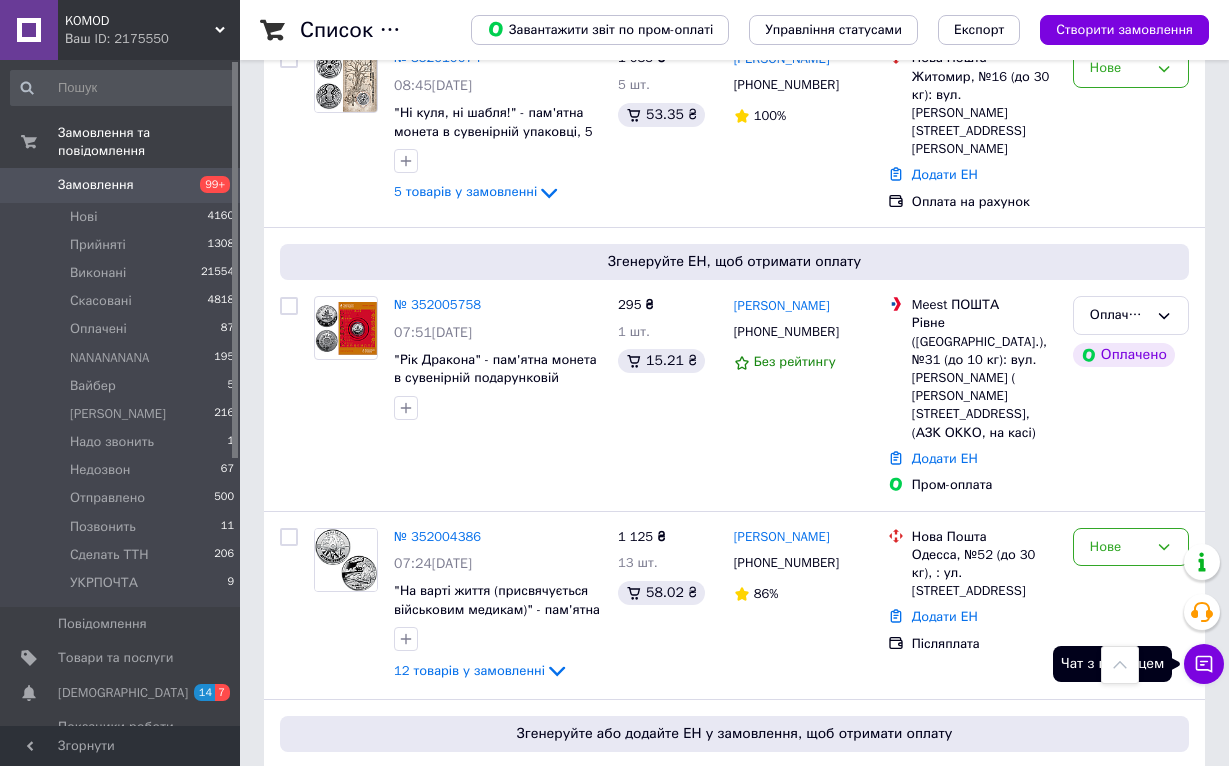 click 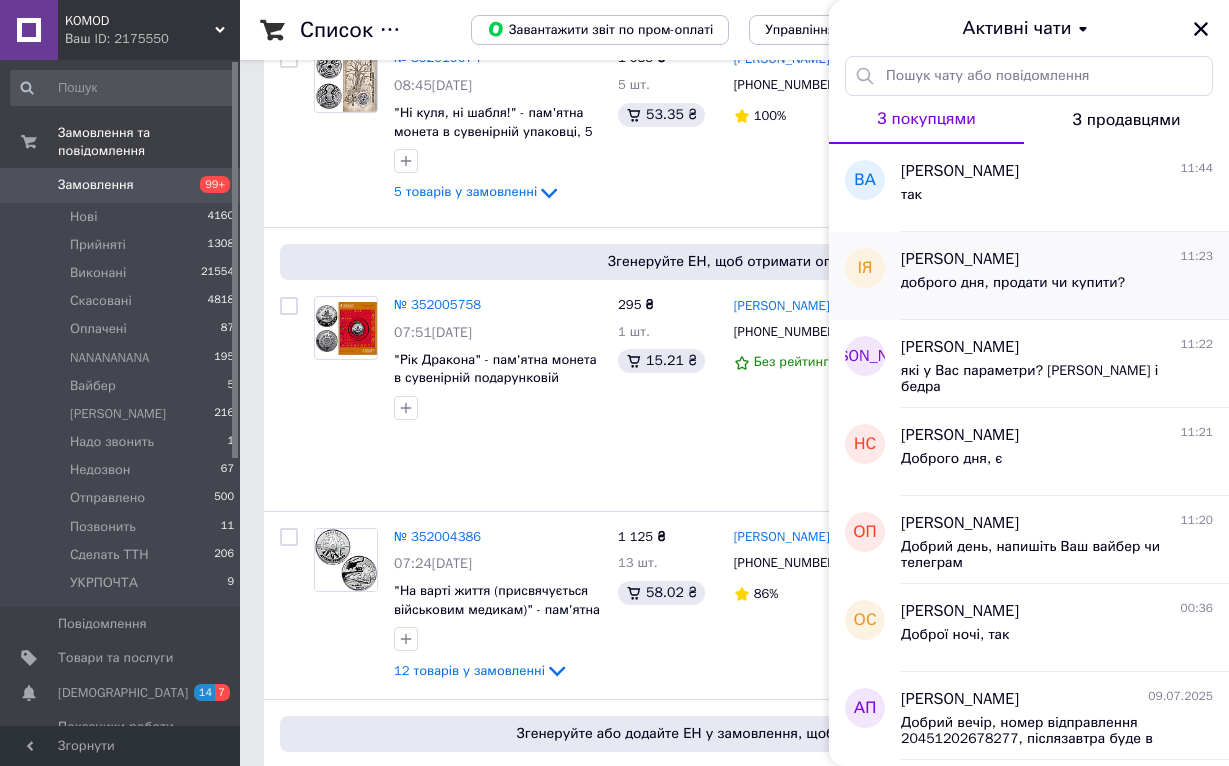 click on "Інна Ящук 11:23 доброго дня, продати чи купити?" at bounding box center (1065, 276) 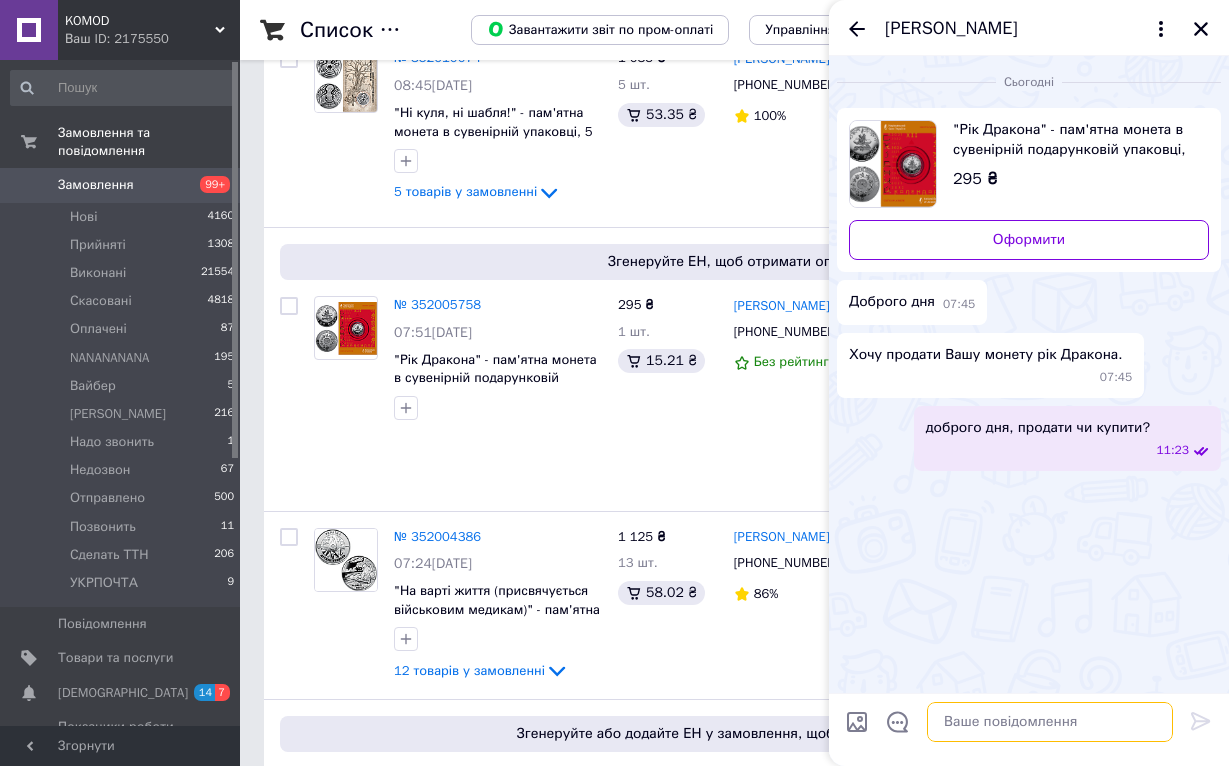 click at bounding box center (1050, 722) 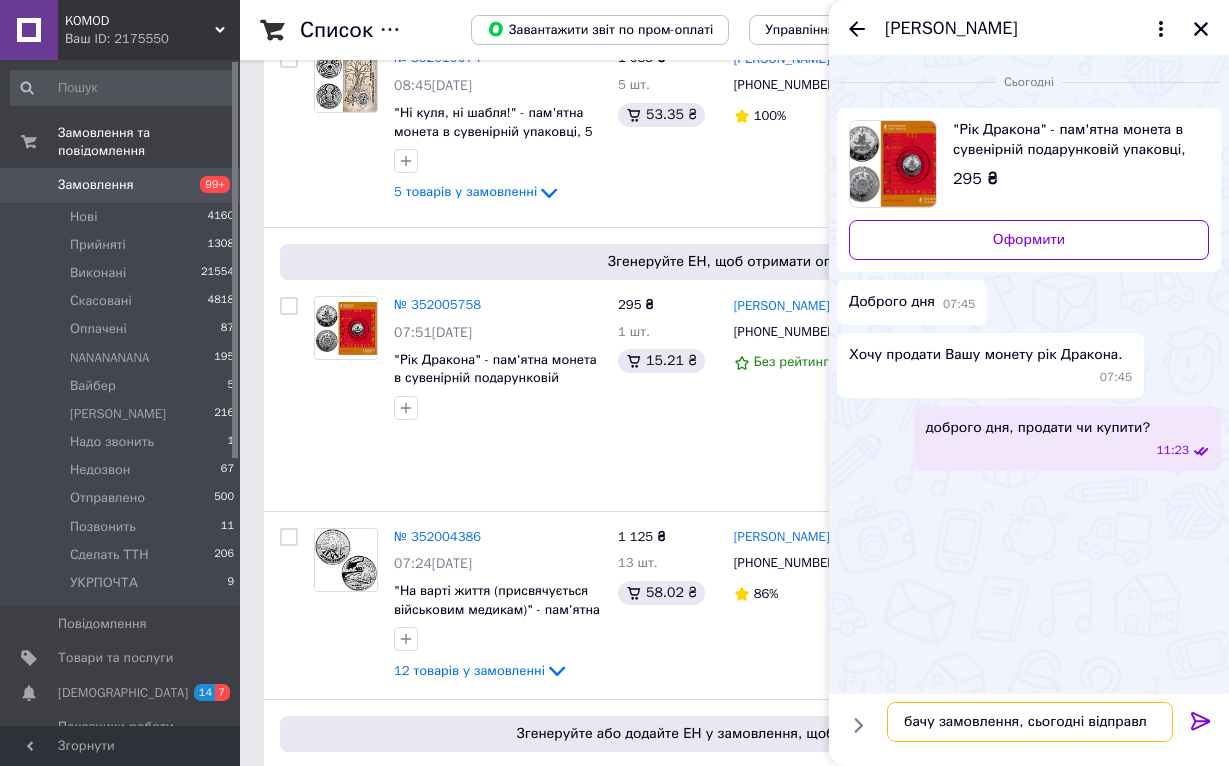 type on "бачу замовлення, сьогодні відправлю" 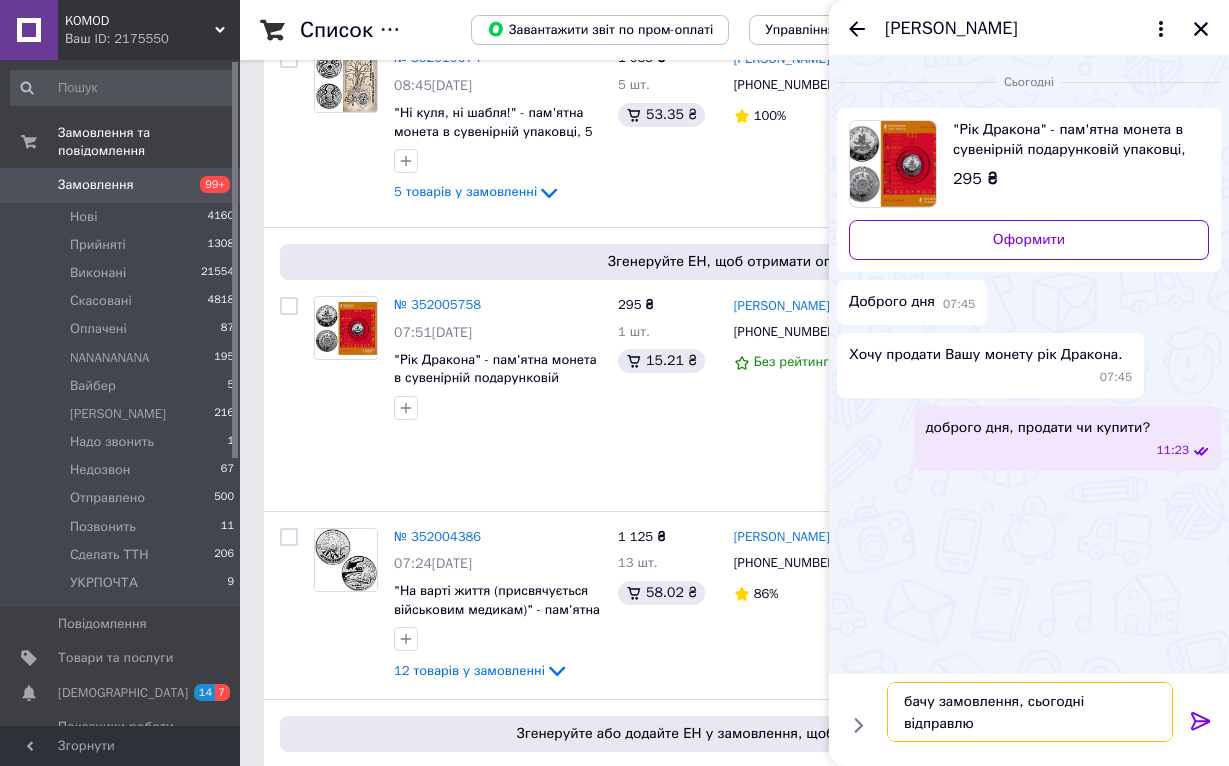 type 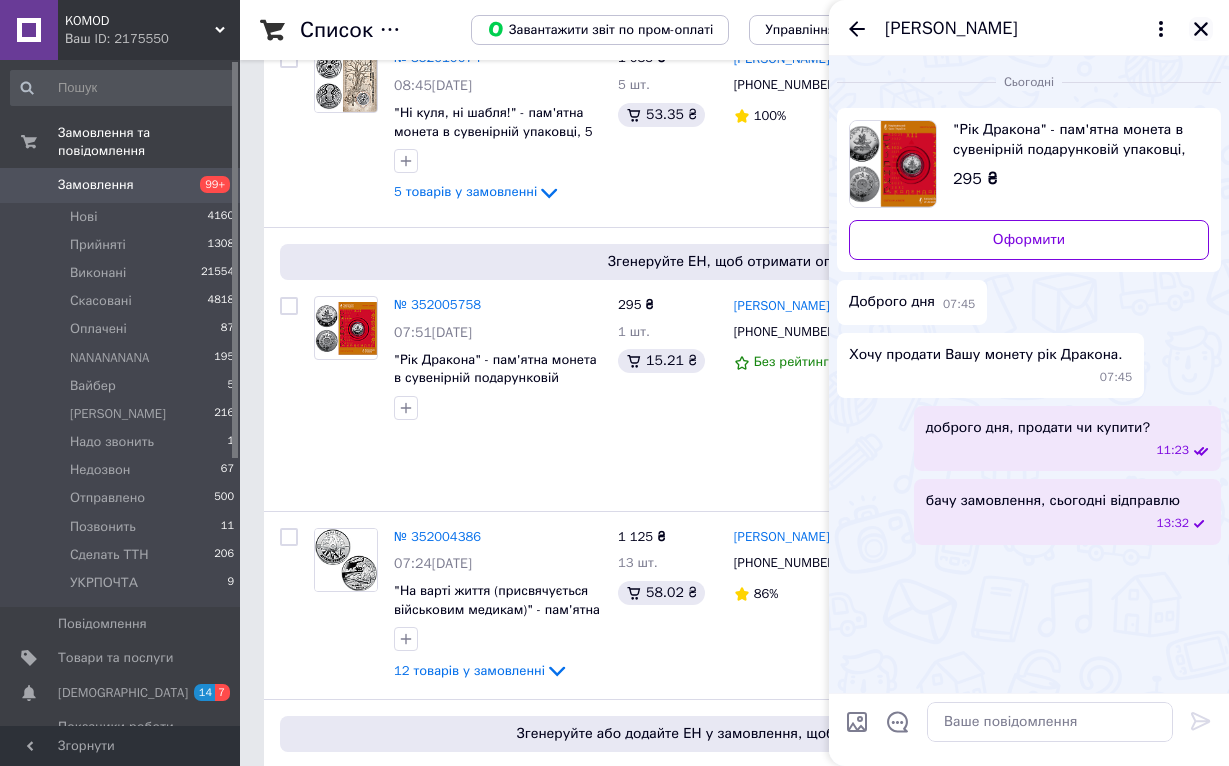 click 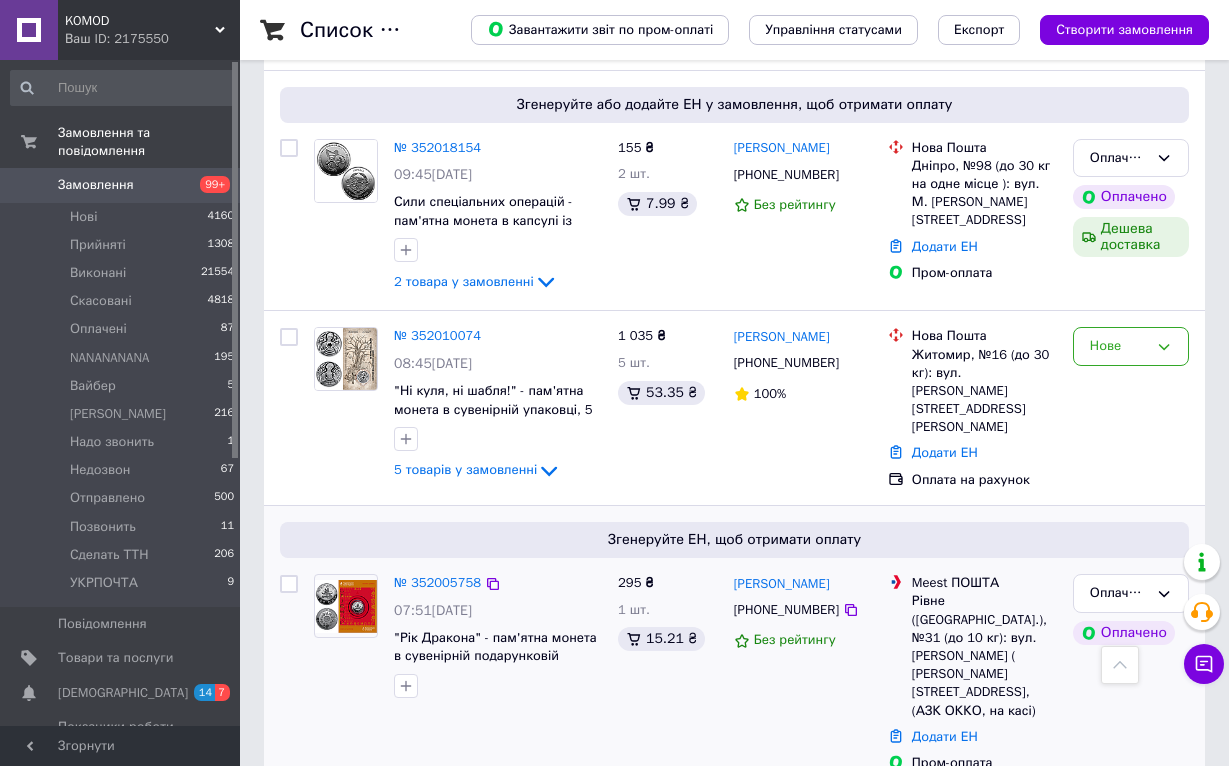 scroll, scrollTop: 2069, scrollLeft: 0, axis: vertical 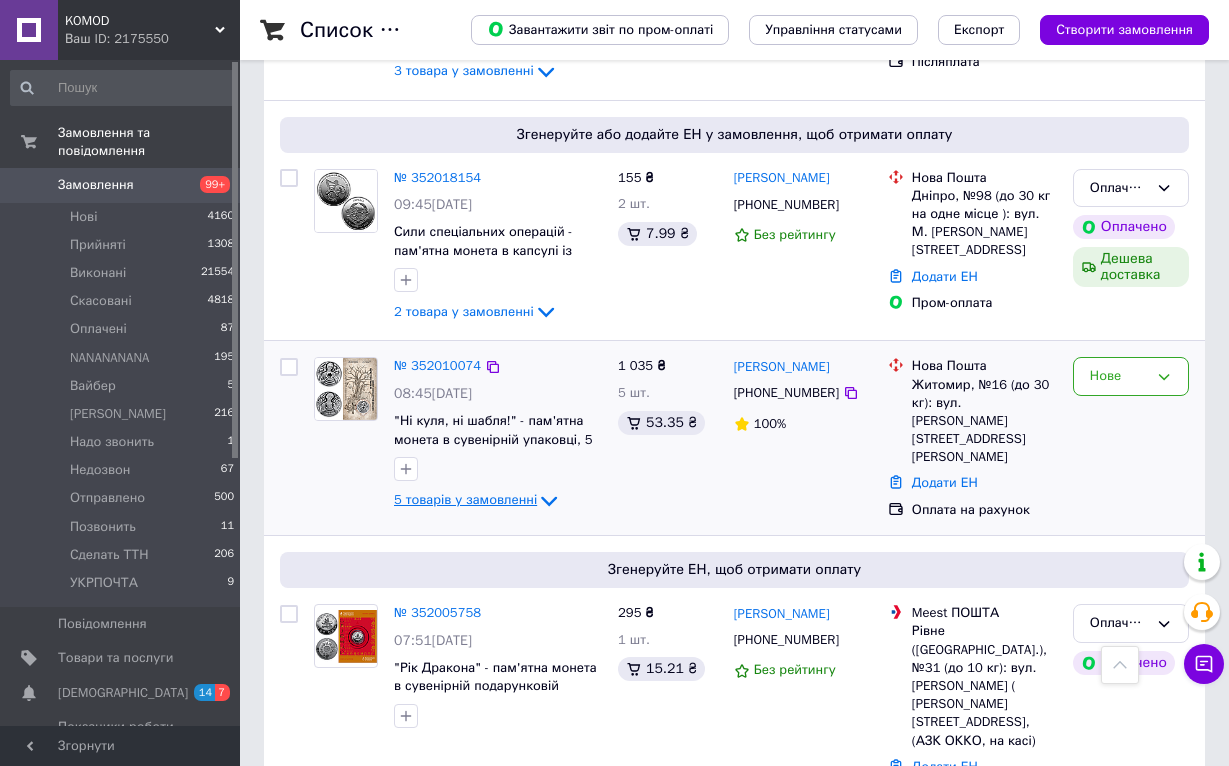 click on "5 товарів у замовленні" at bounding box center (465, 500) 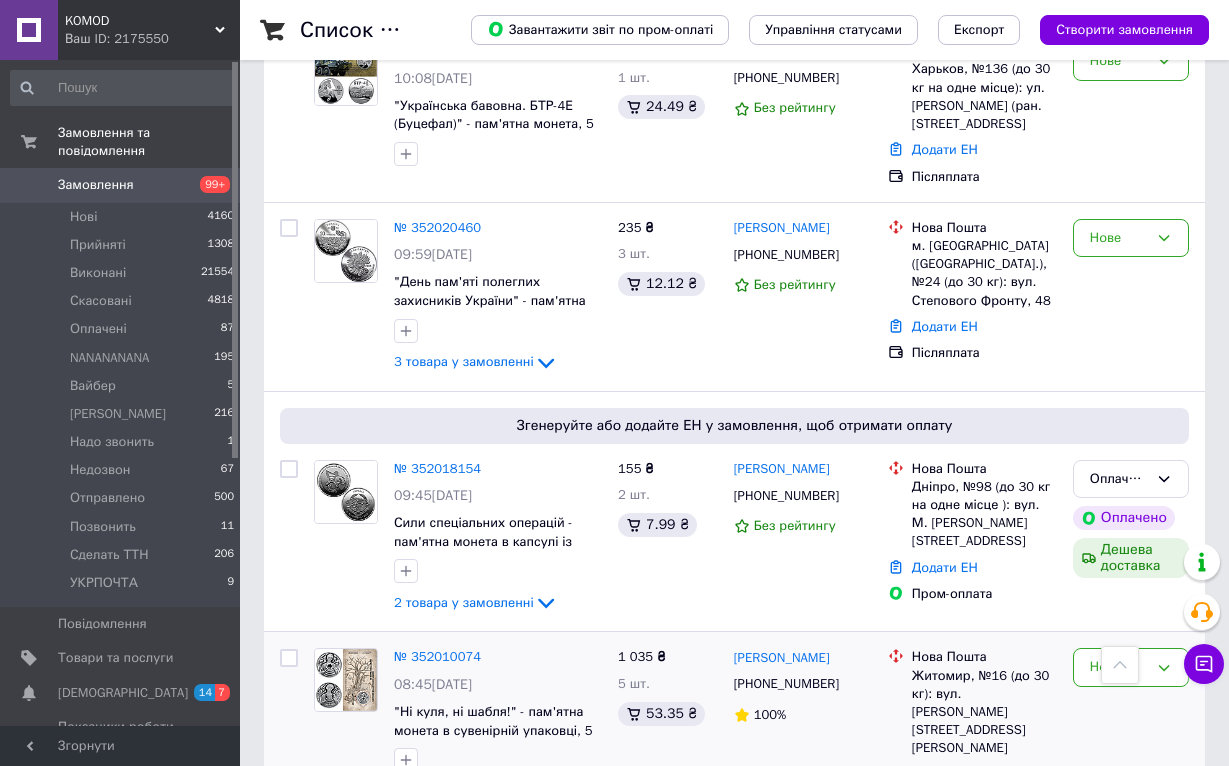 scroll, scrollTop: 1772, scrollLeft: 0, axis: vertical 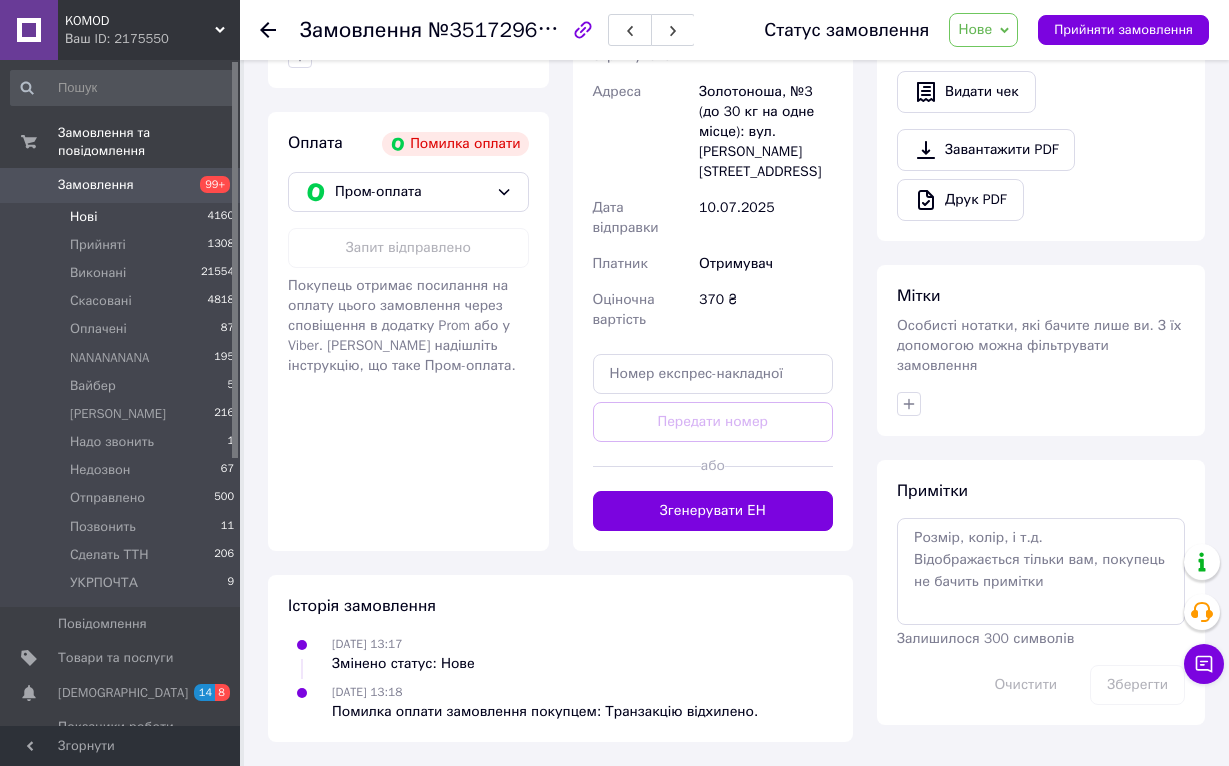 click on "Нові 4160" at bounding box center (123, 217) 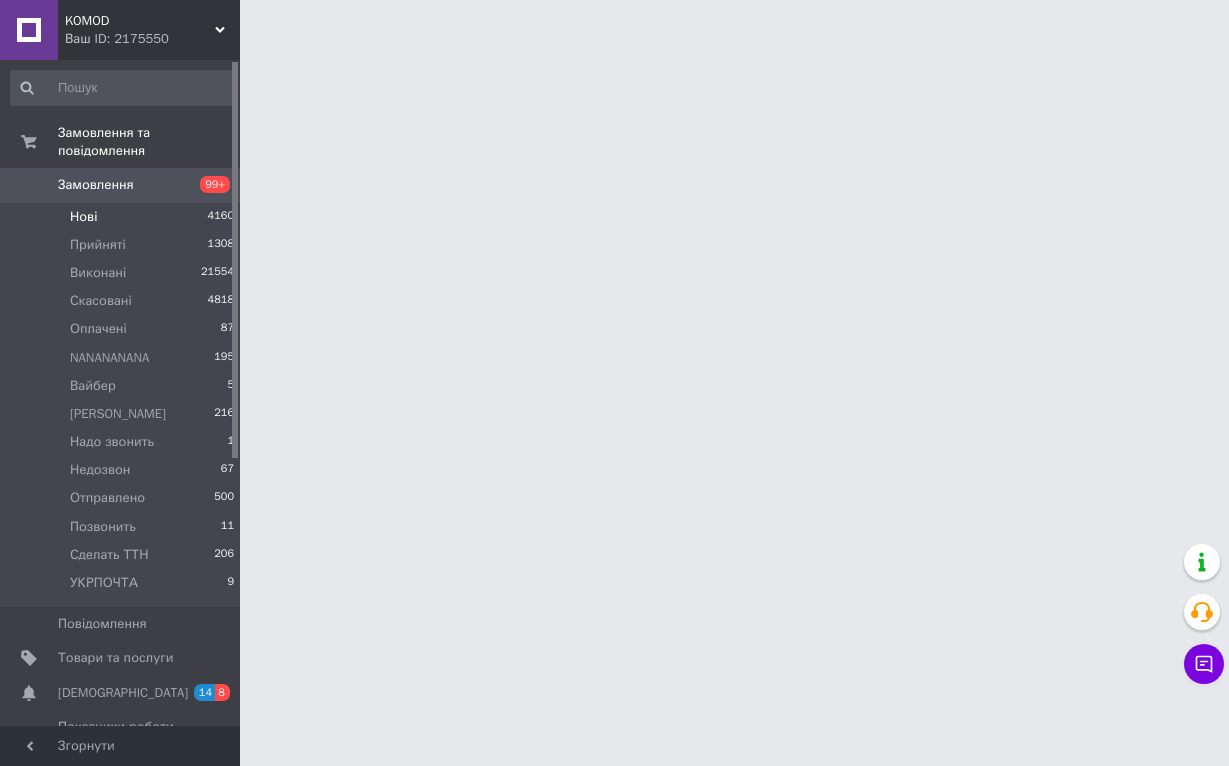 scroll, scrollTop: 0, scrollLeft: 0, axis: both 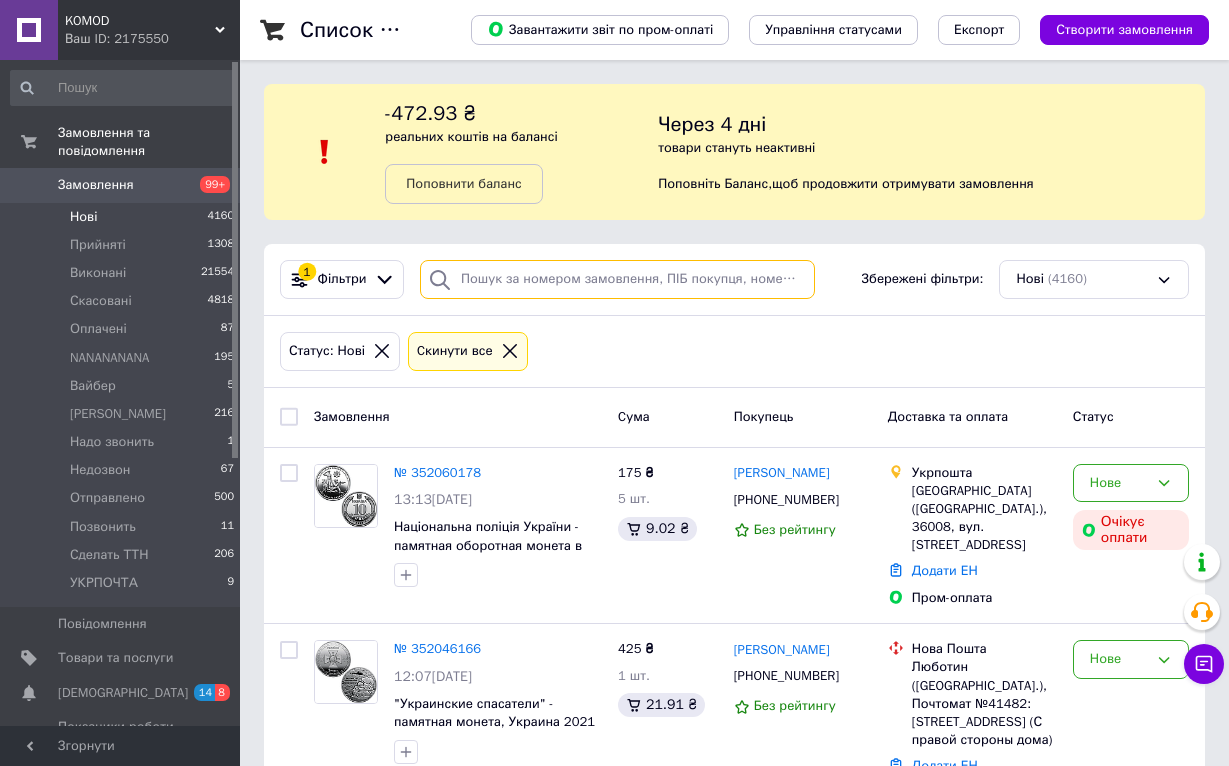 click at bounding box center (617, 279) 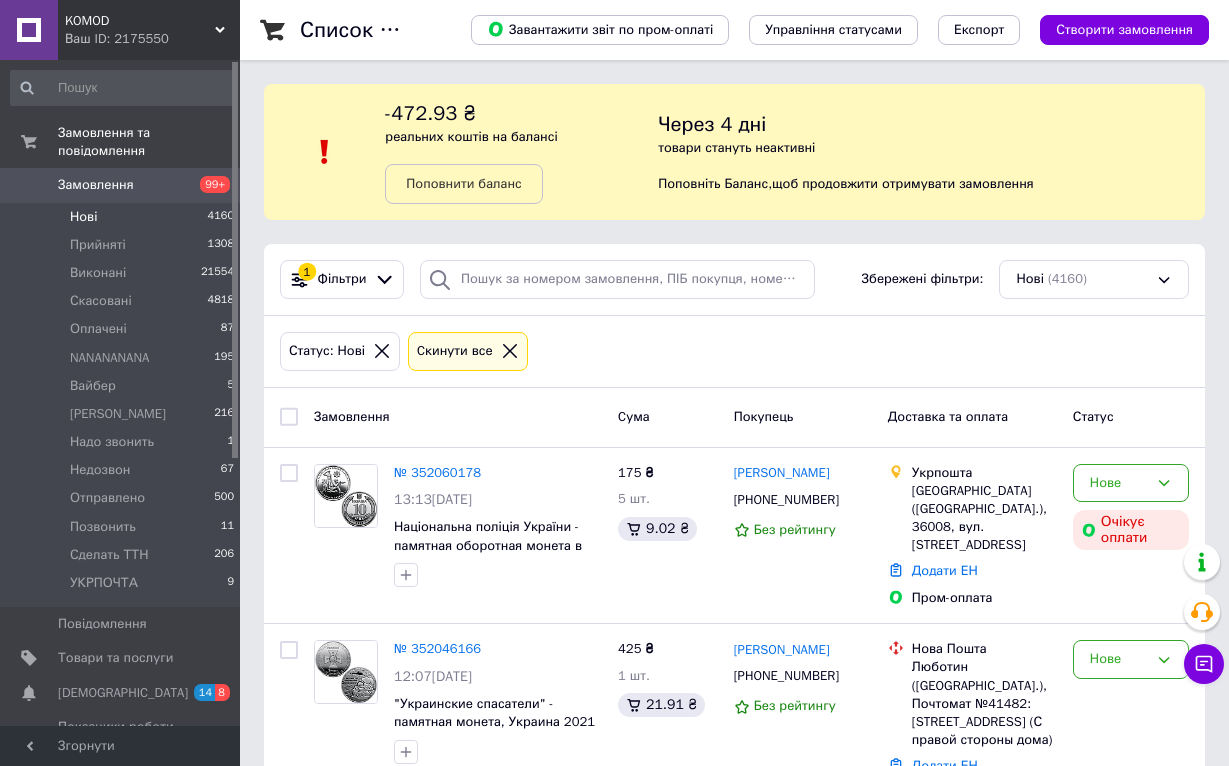 click at bounding box center (510, 351) 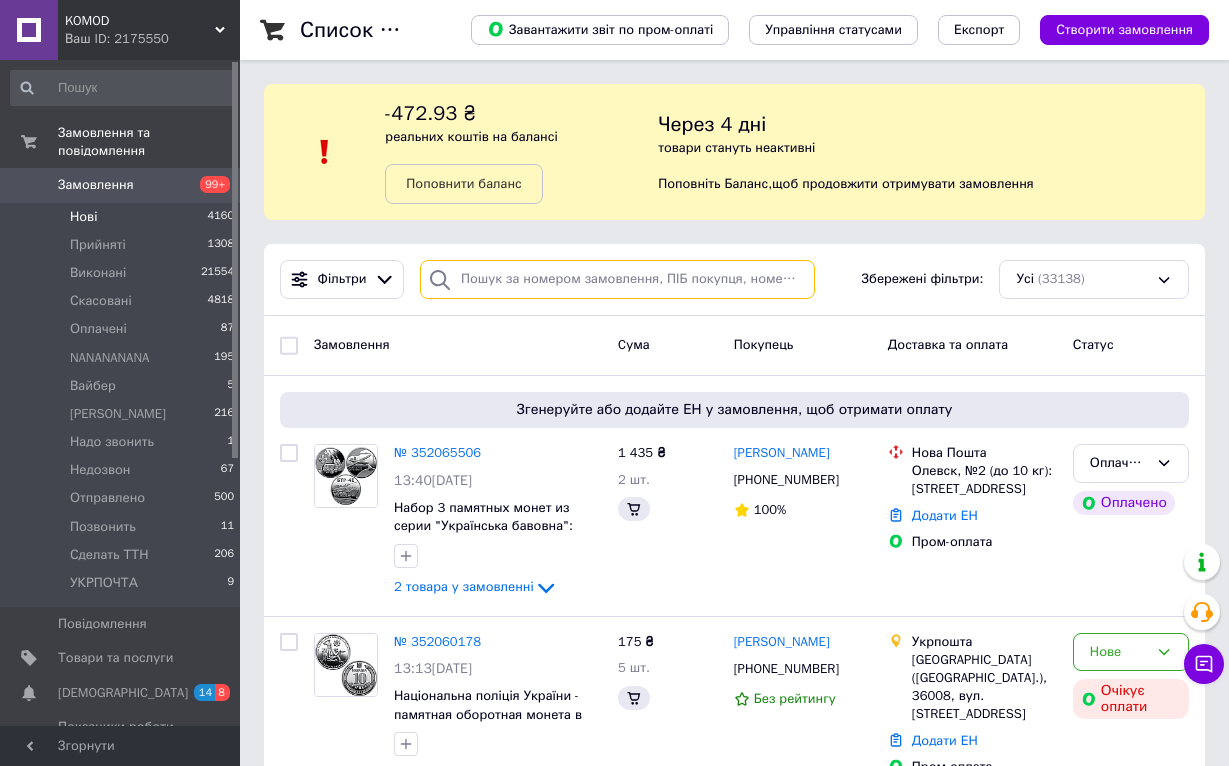 click at bounding box center [617, 279] 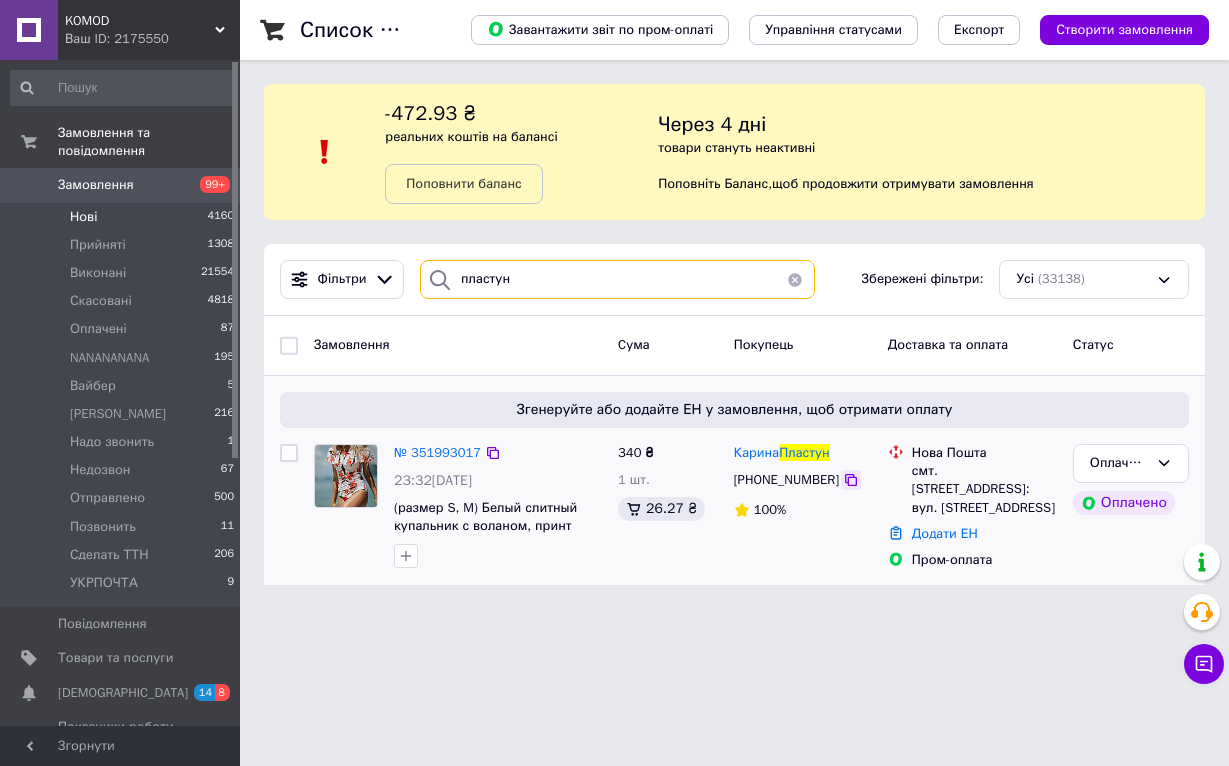 type on "пластун" 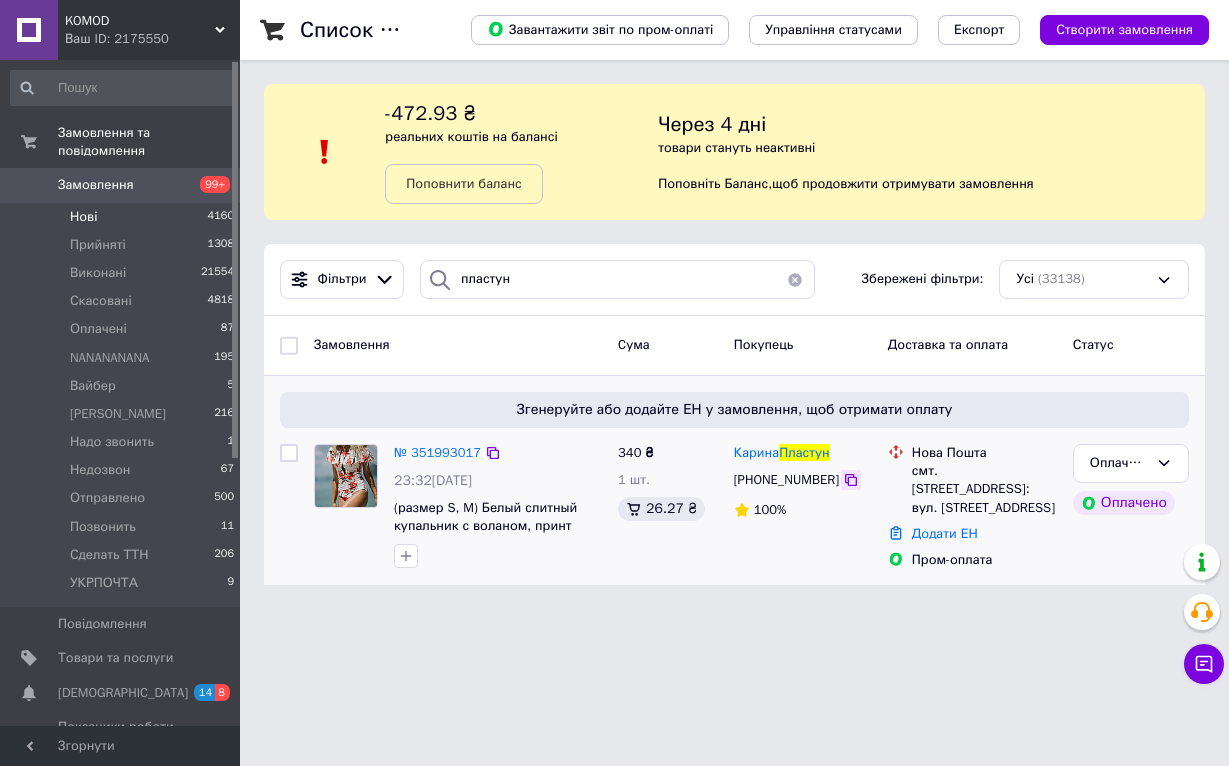 click 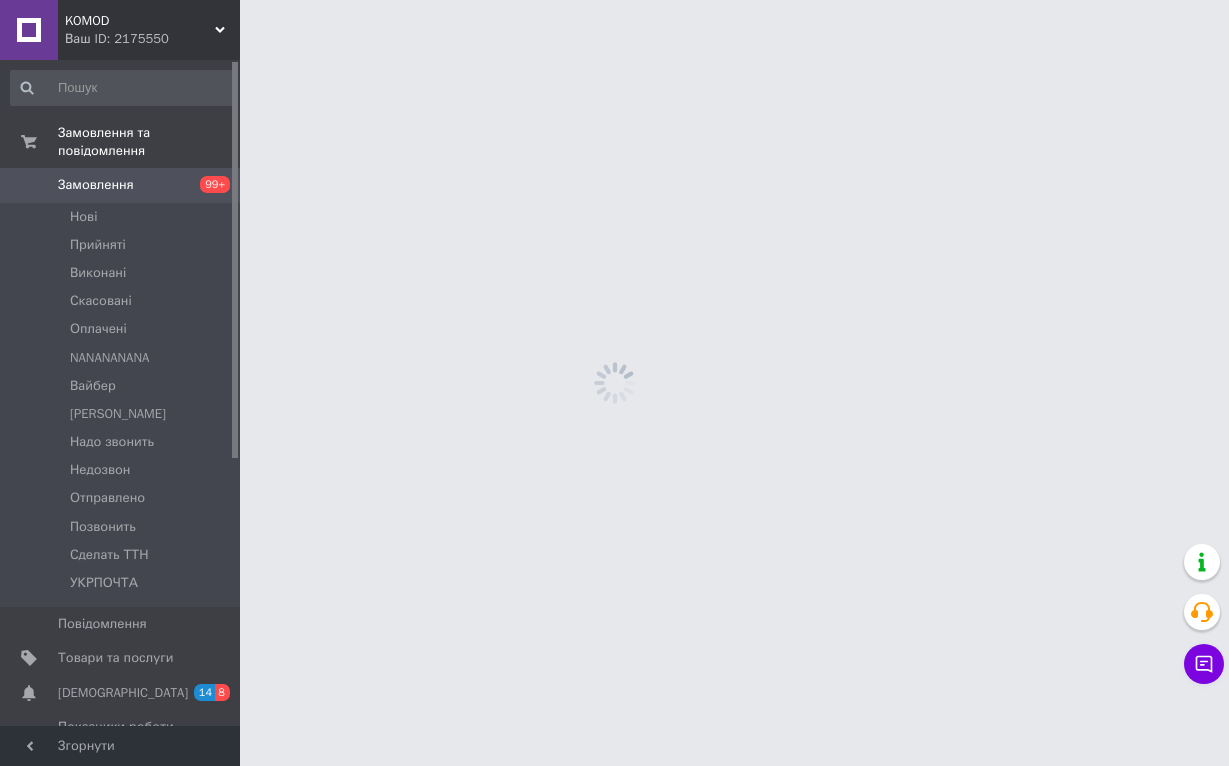 scroll, scrollTop: 0, scrollLeft: 0, axis: both 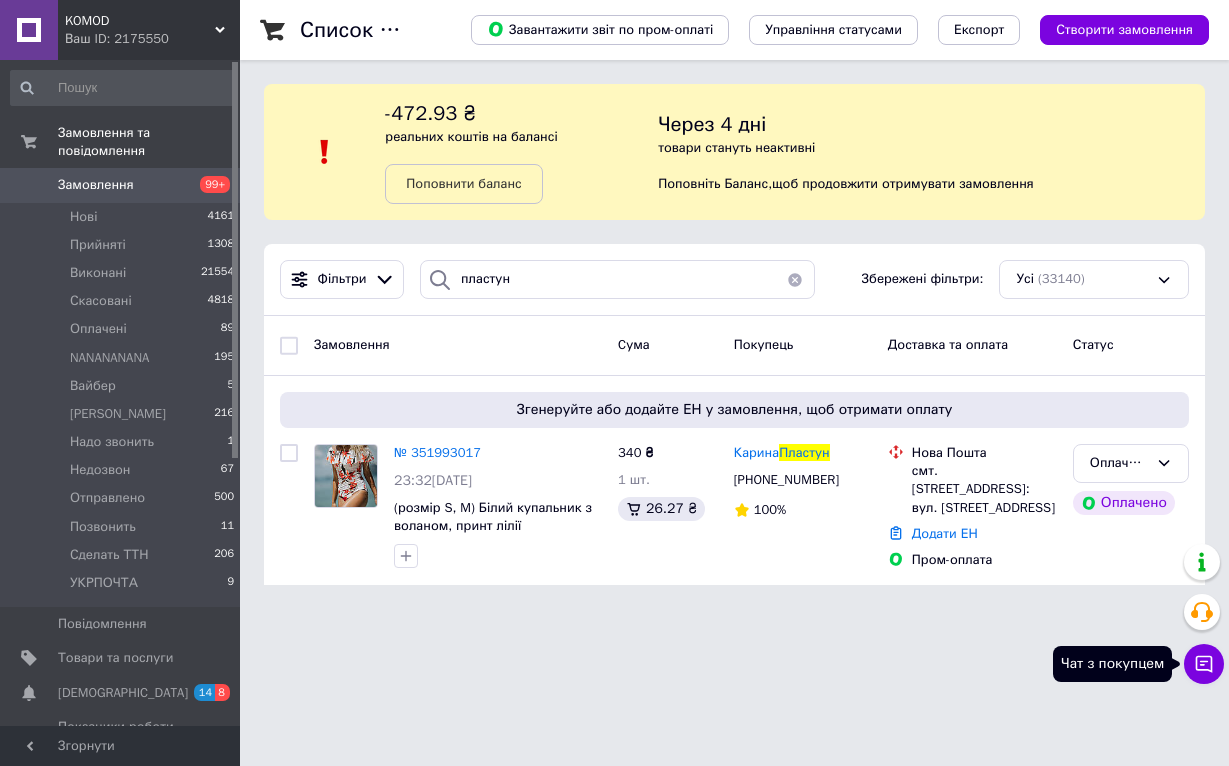 click 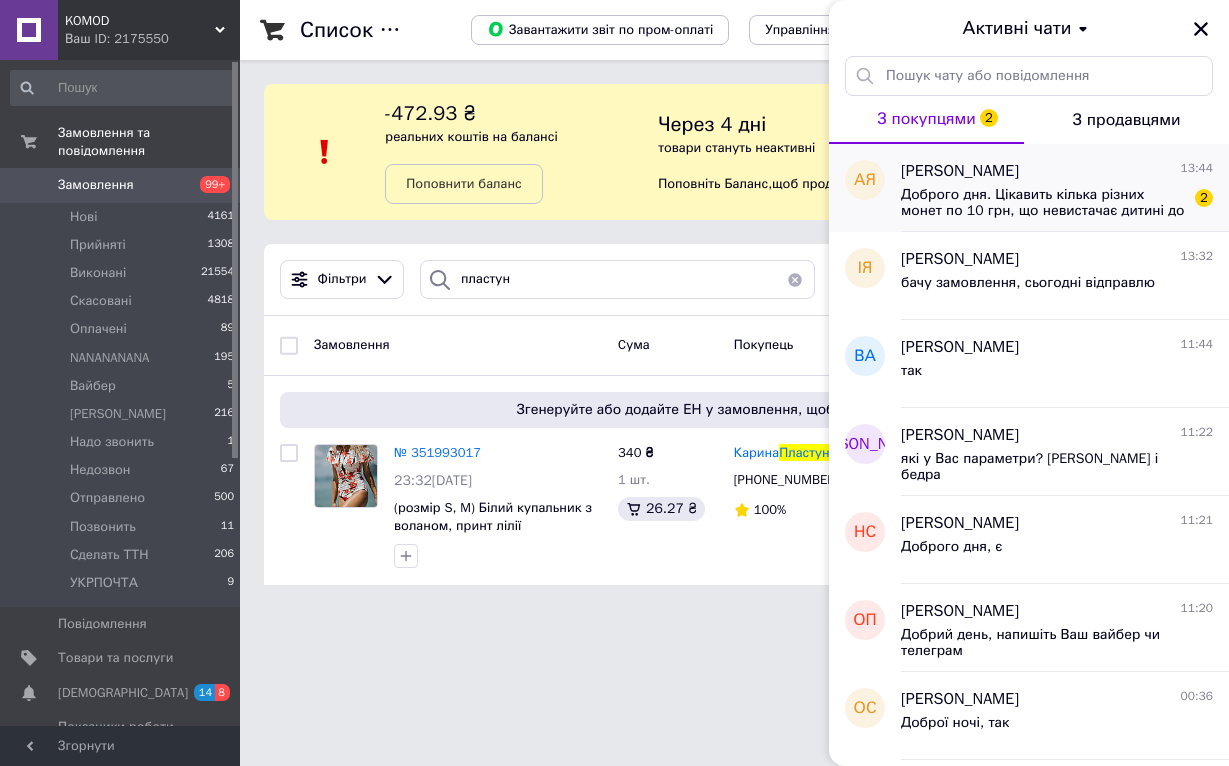click on "Доброго дня. Цікавить кілька різних монет по 10 грн, що невистачає дитині до колекції. Чи можна у вас придбати кілька видів по 1 шт. ? Ціни актуальні як на сайті?" at bounding box center [1043, 203] 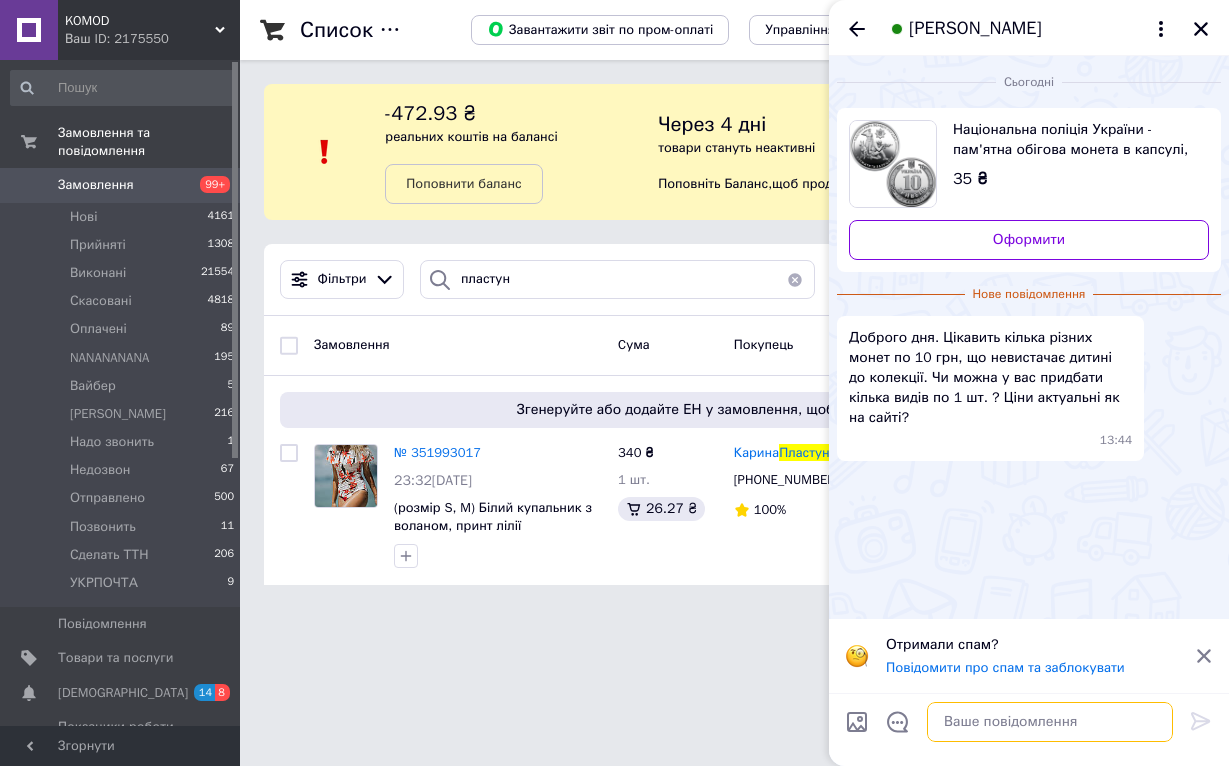 click at bounding box center [1050, 722] 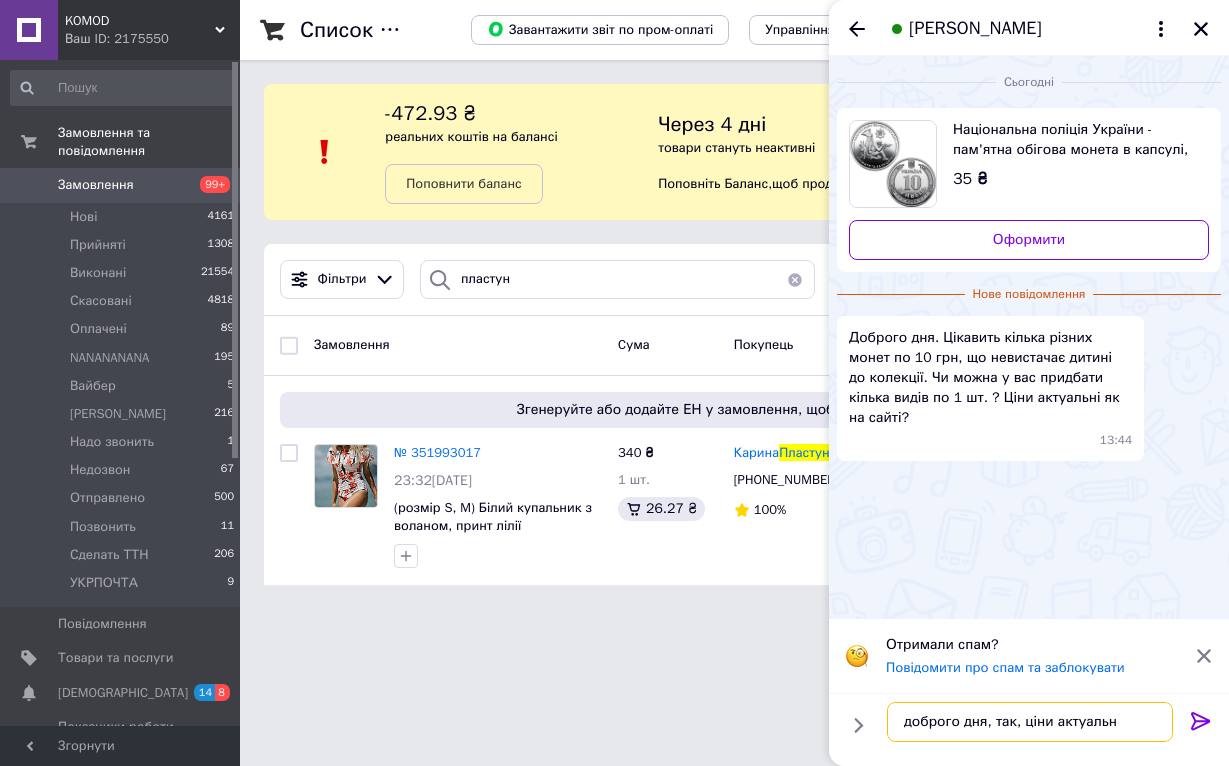 type on "доброго дня, так, ціни актуальні" 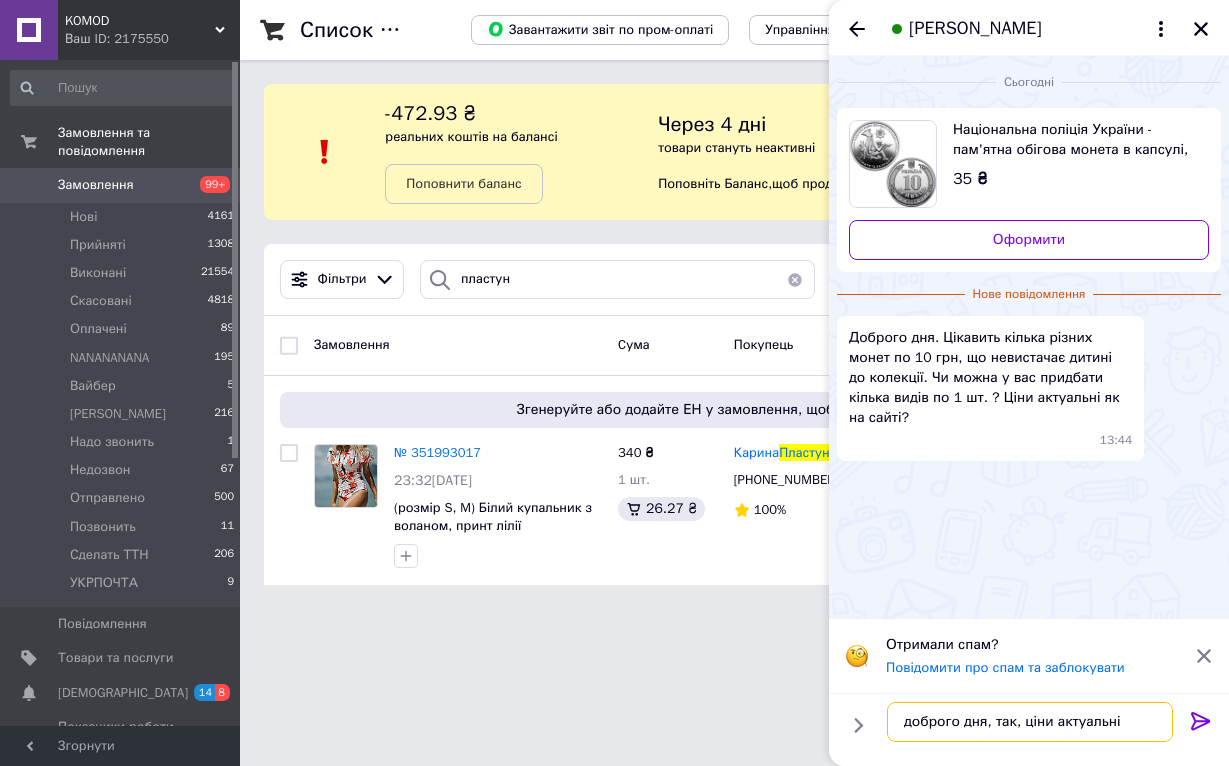 type 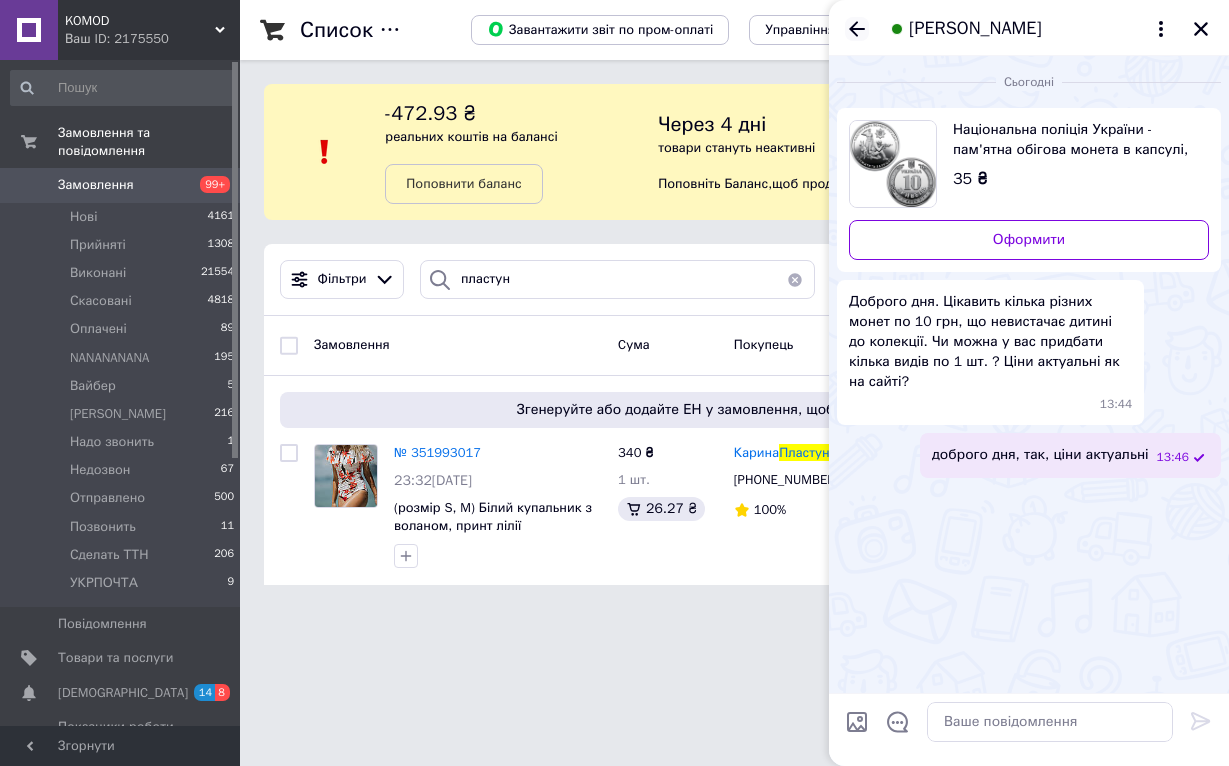 click 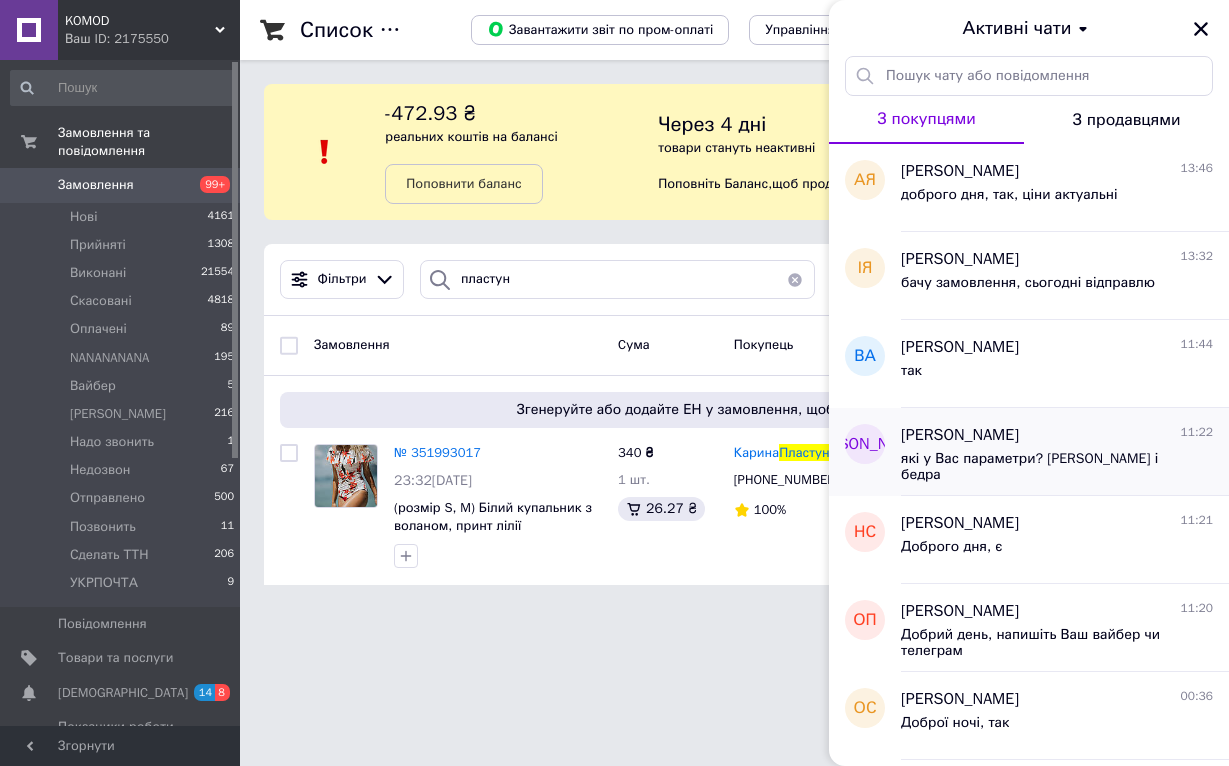 click on "Юлія  Грицан 11:22" at bounding box center [1057, 435] 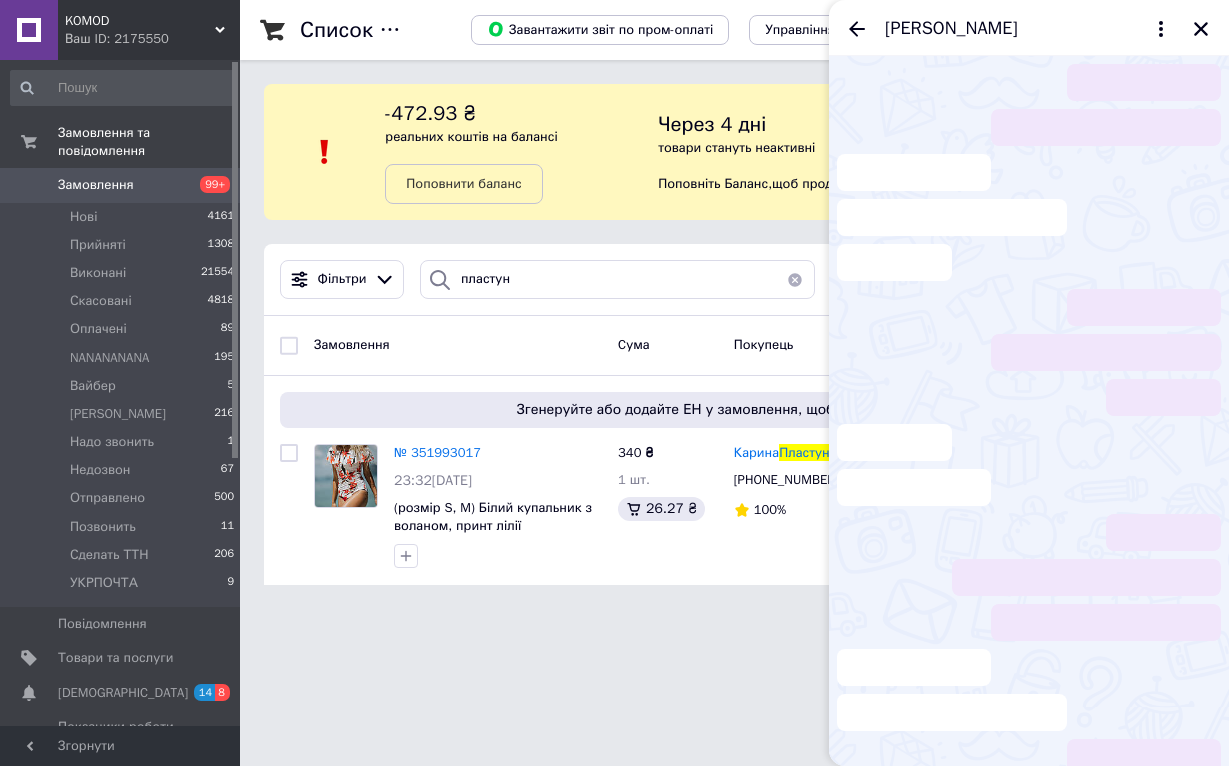 scroll, scrollTop: 538, scrollLeft: 0, axis: vertical 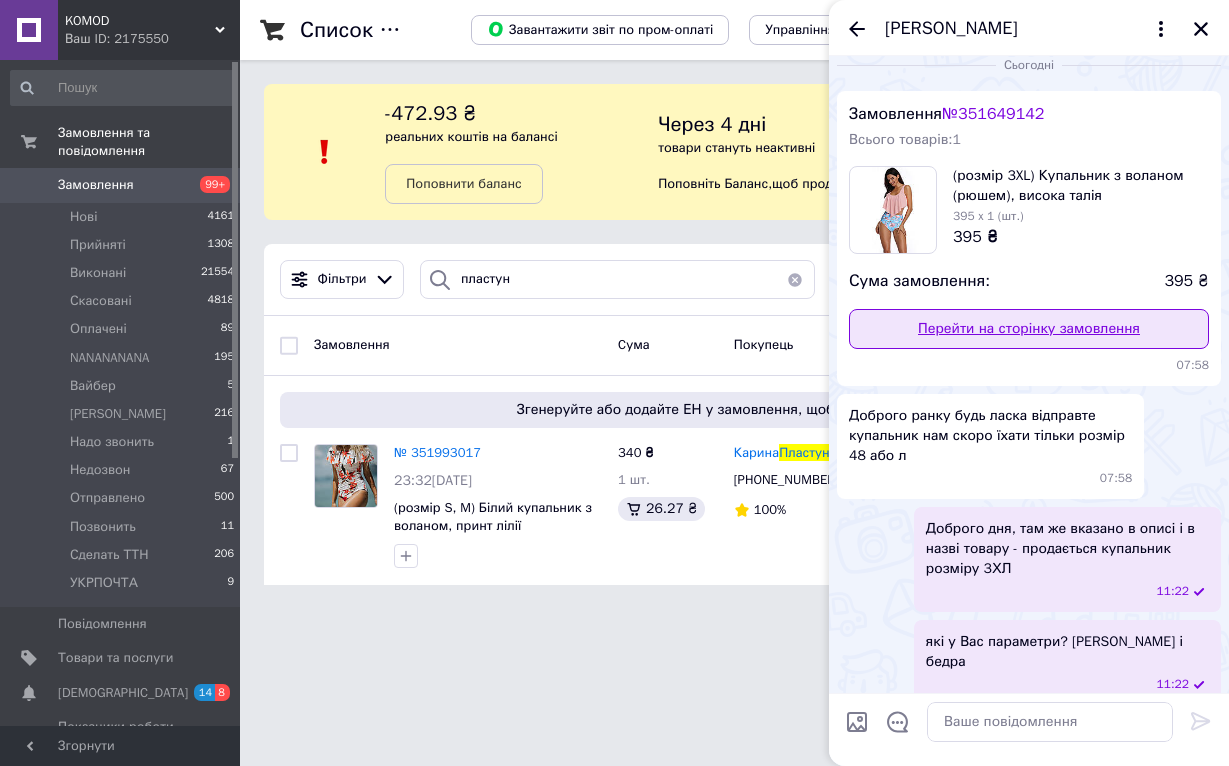 click on "Перейти на сторінку замовлення" at bounding box center (1029, 329) 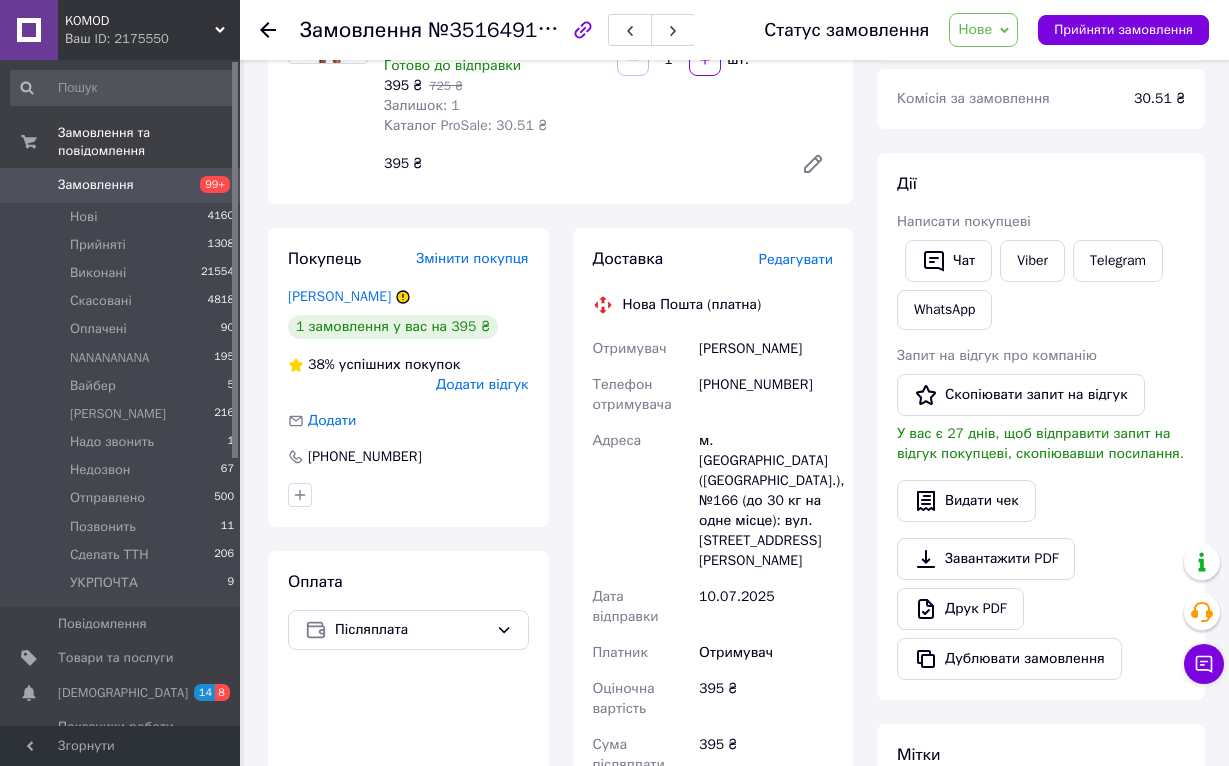 scroll, scrollTop: 252, scrollLeft: 0, axis: vertical 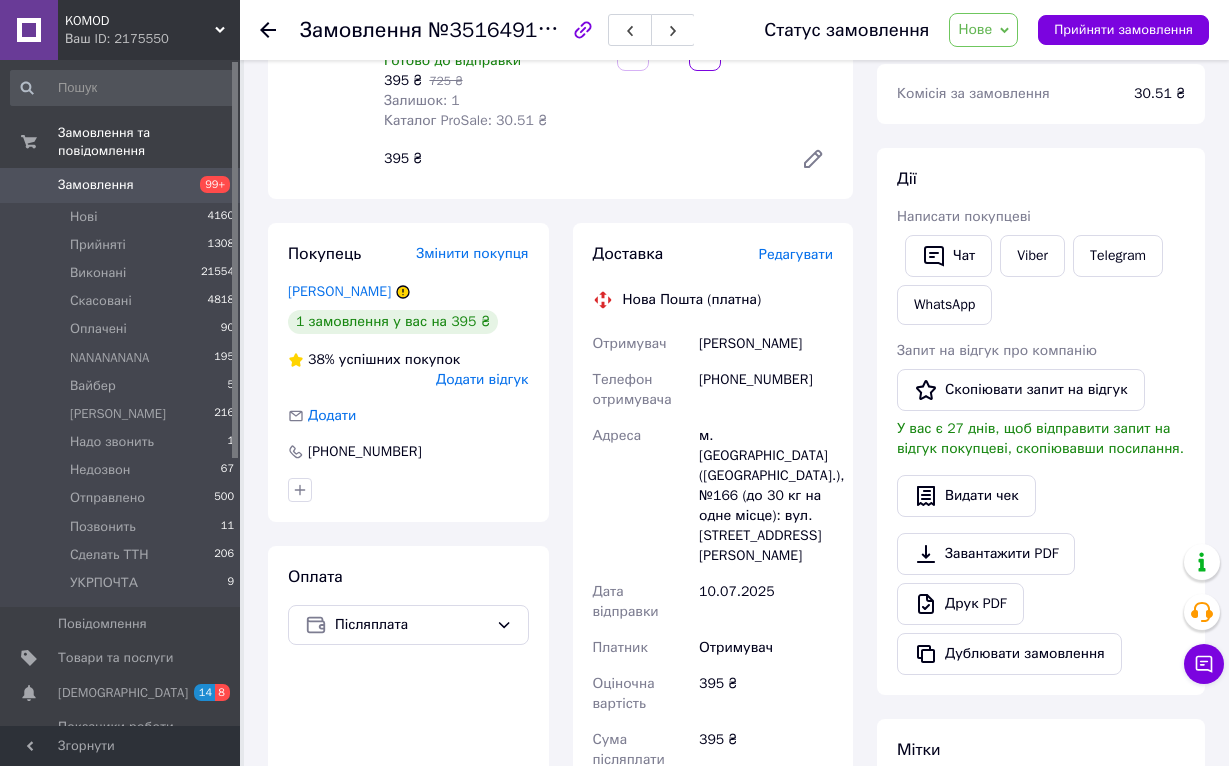 click on "[PHONE_NUMBER]" at bounding box center (766, 390) 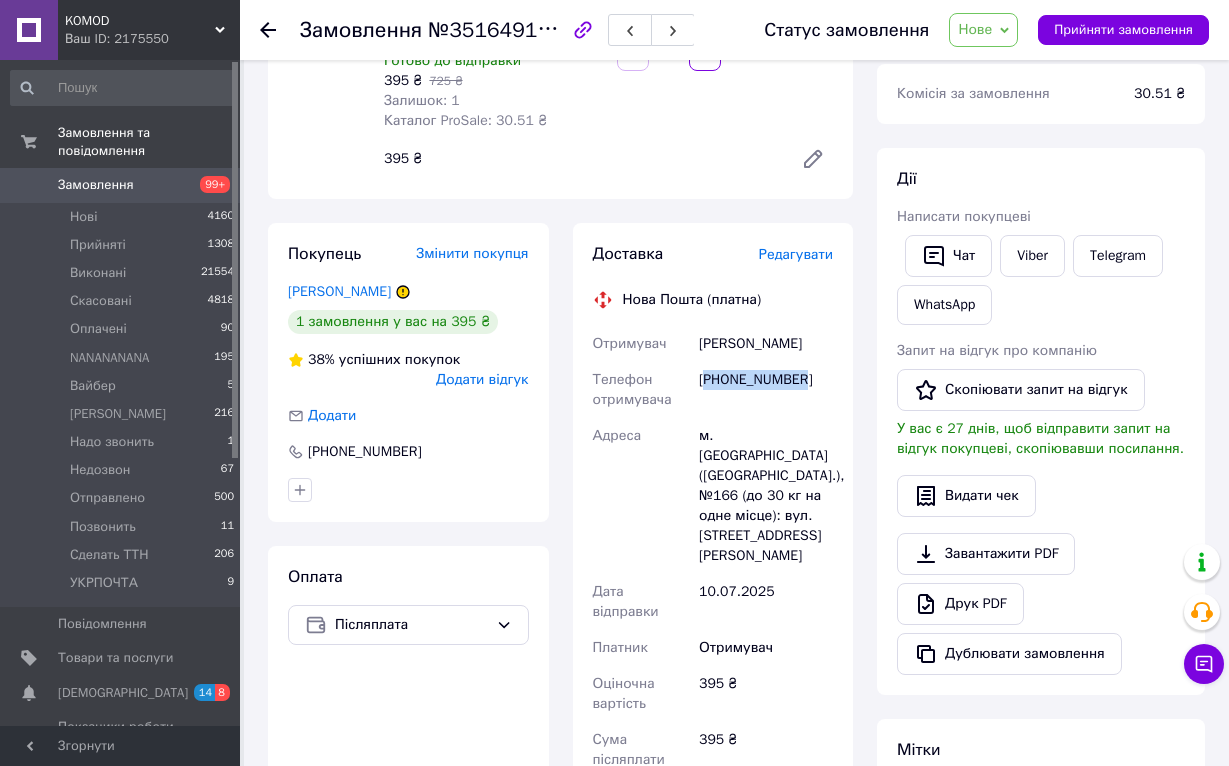 click on "[PHONE_NUMBER]" at bounding box center (766, 390) 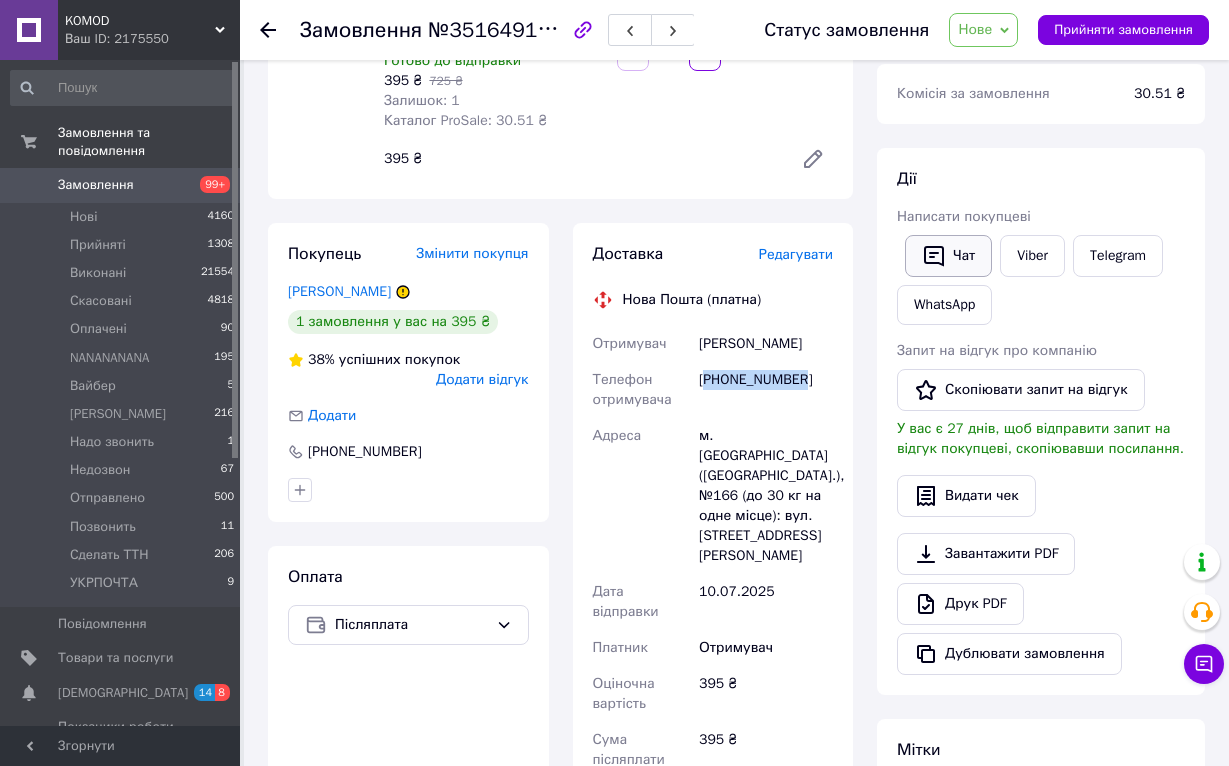 click on "Чат" at bounding box center (948, 256) 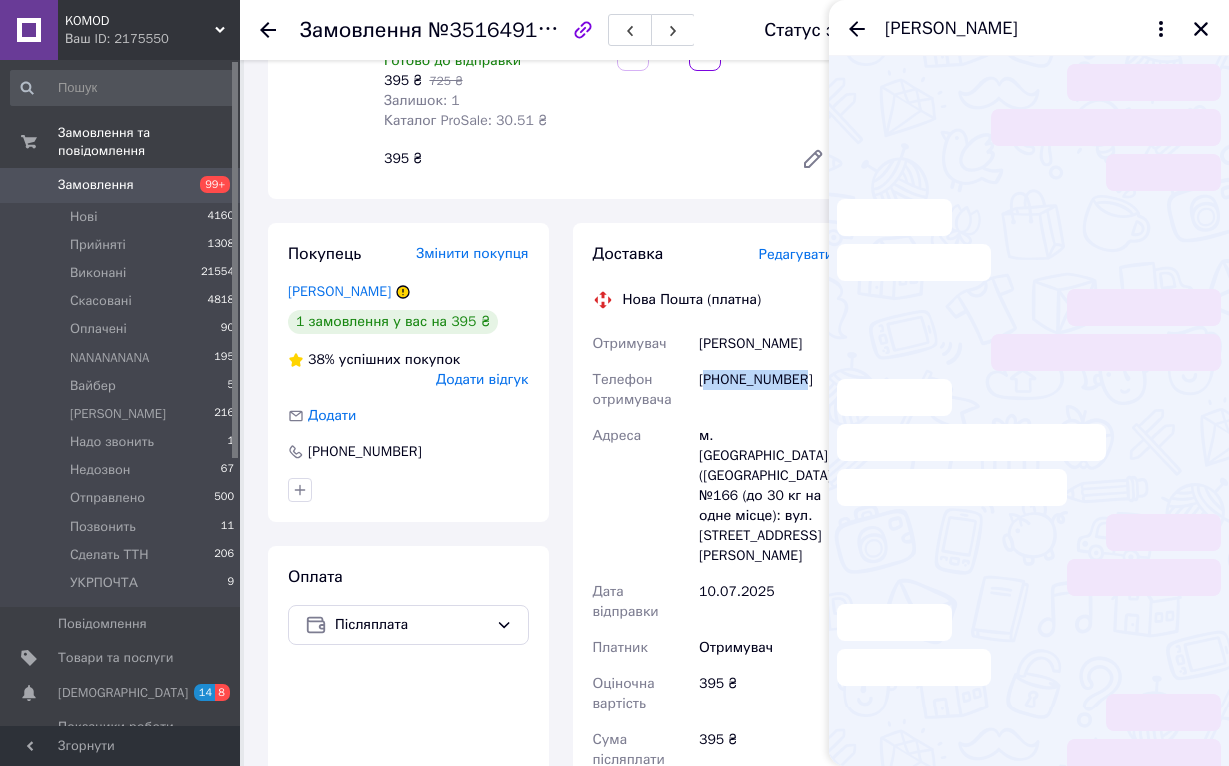 scroll, scrollTop: 538, scrollLeft: 0, axis: vertical 